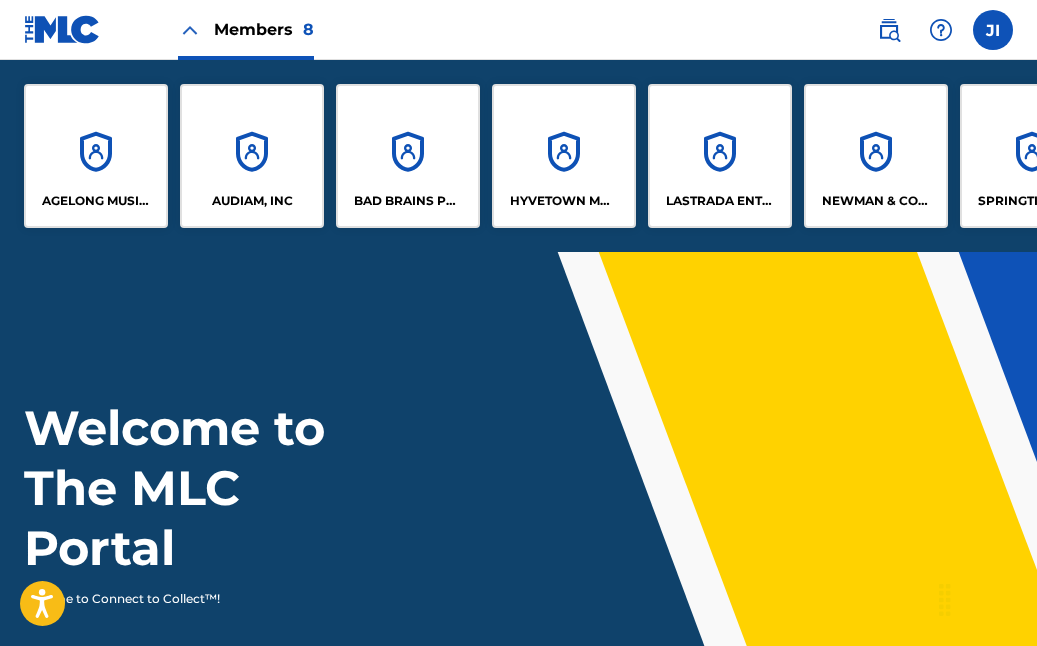 scroll, scrollTop: 0, scrollLeft: 0, axis: both 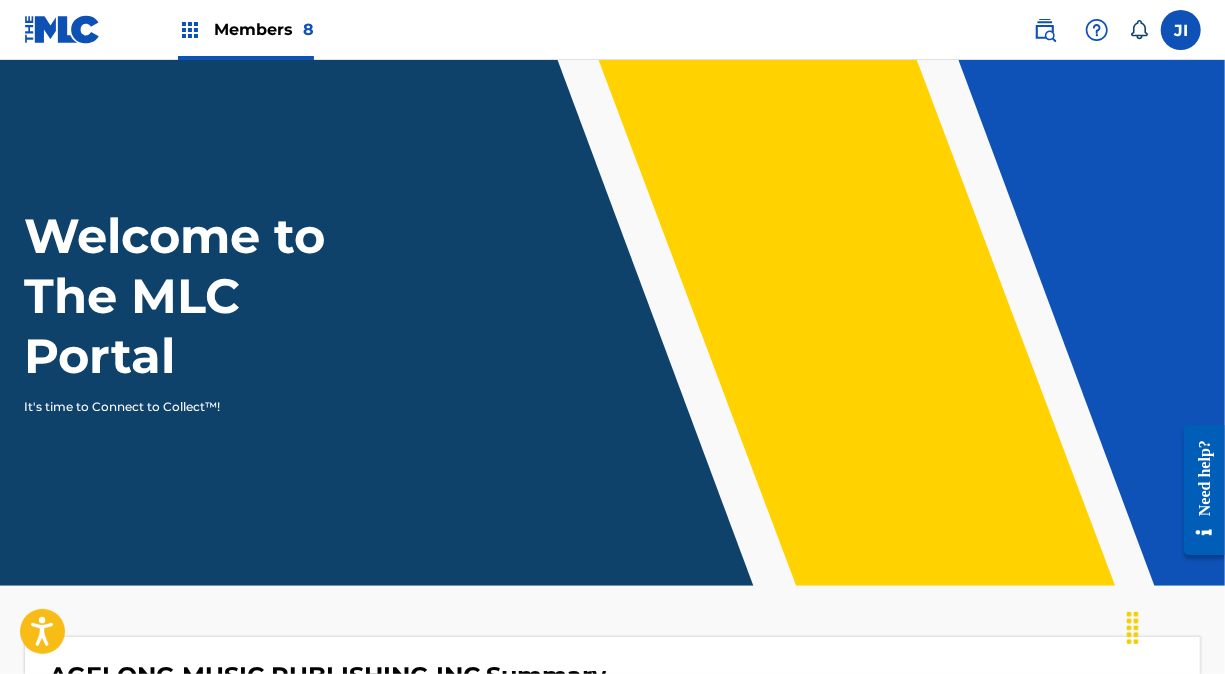 click on "Members    8" at bounding box center [246, 29] 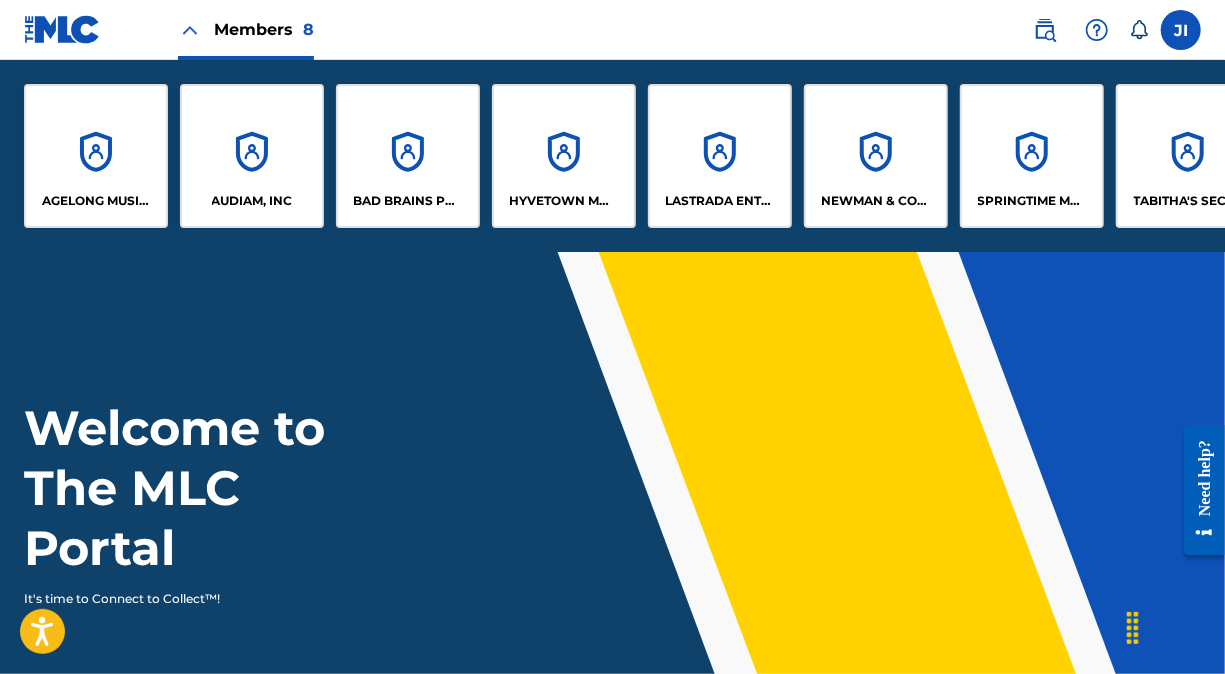 click on "AUDIAM, INC" at bounding box center (252, 156) 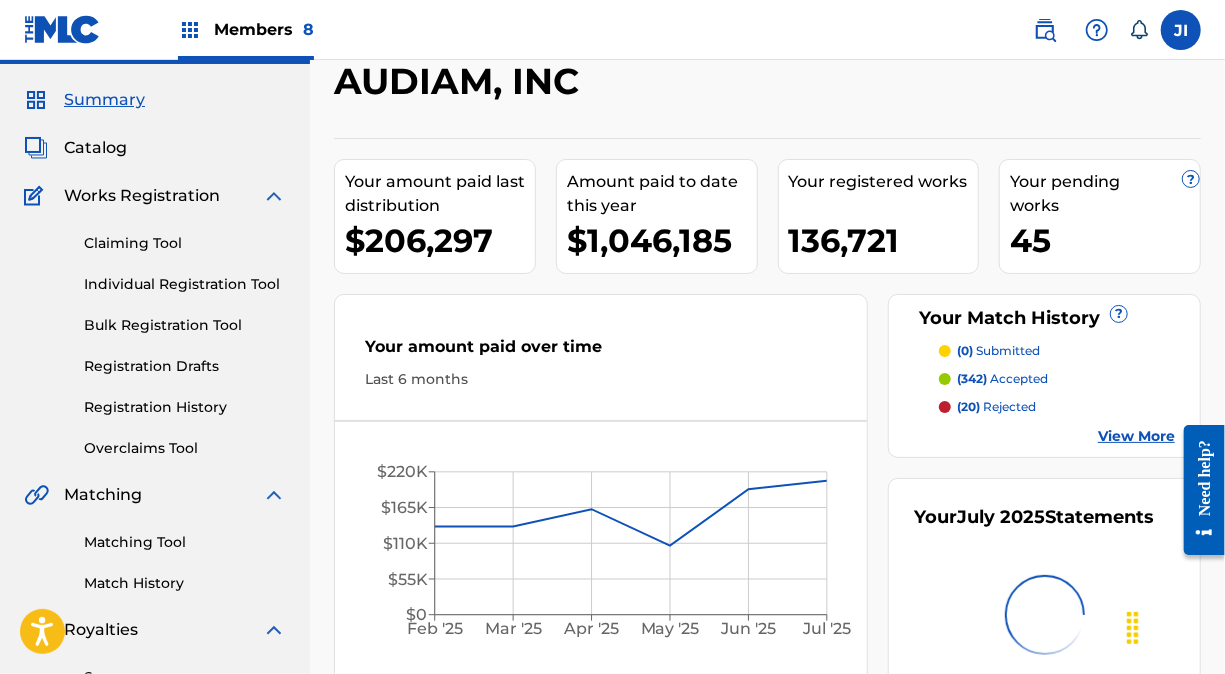 scroll, scrollTop: 52, scrollLeft: 0, axis: vertical 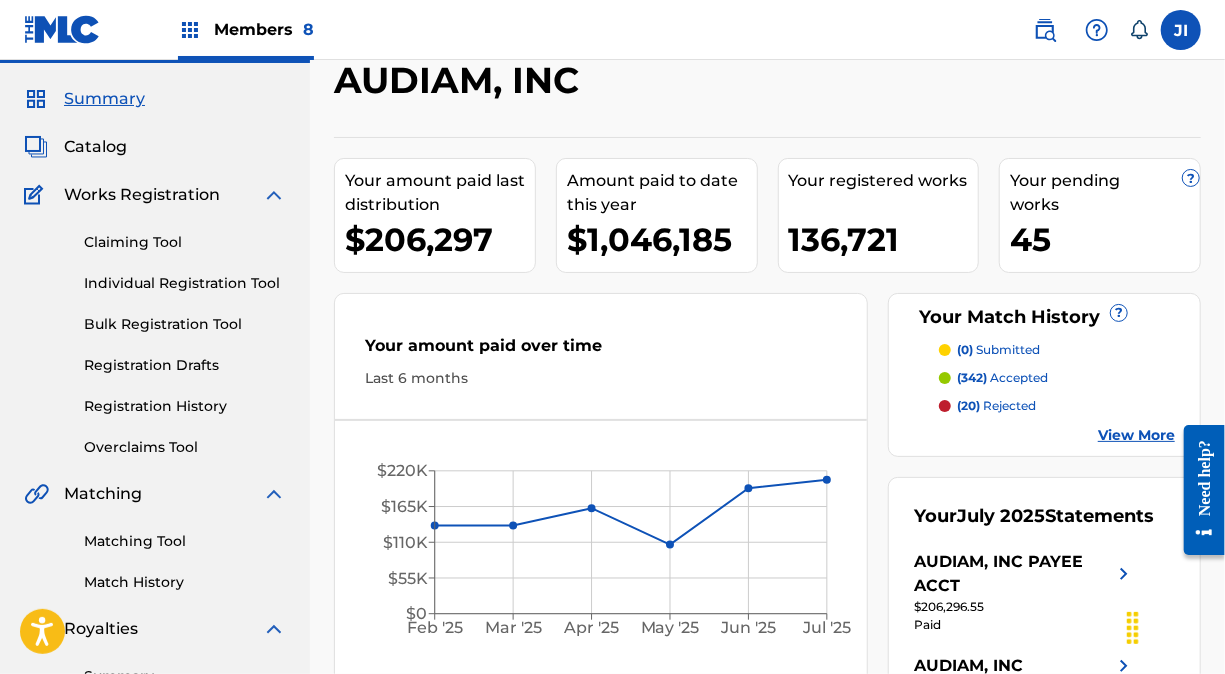 click on "Individual Registration Tool" at bounding box center [185, 283] 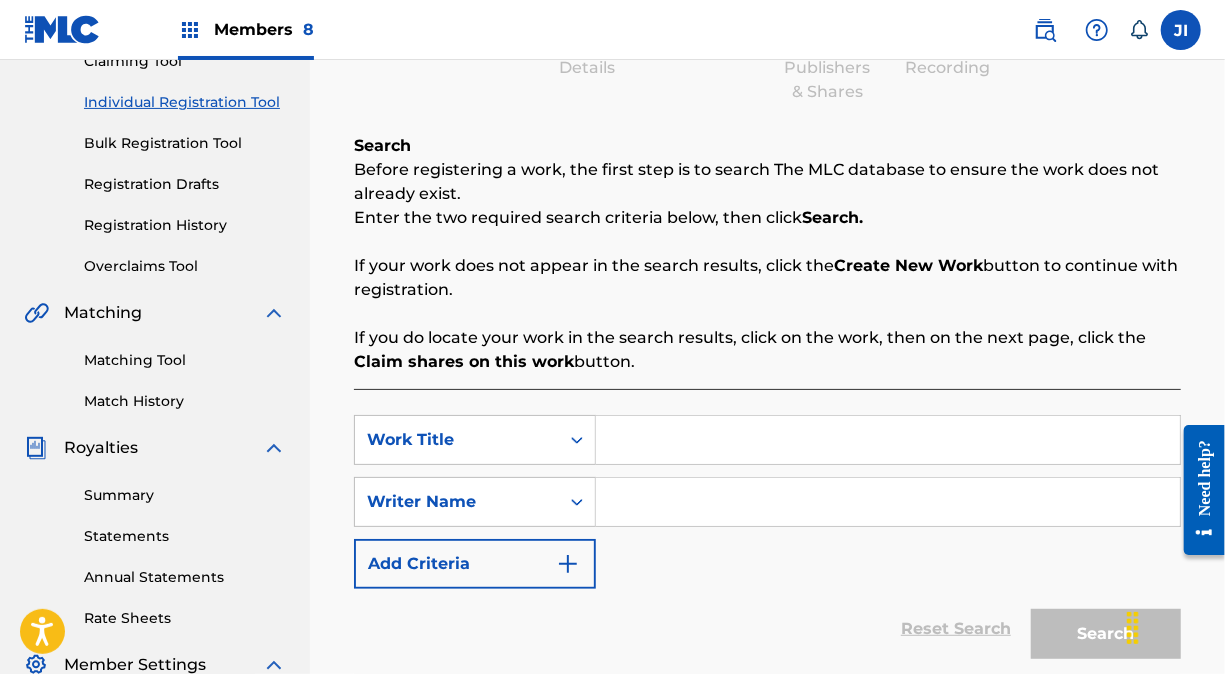 scroll, scrollTop: 228, scrollLeft: 0, axis: vertical 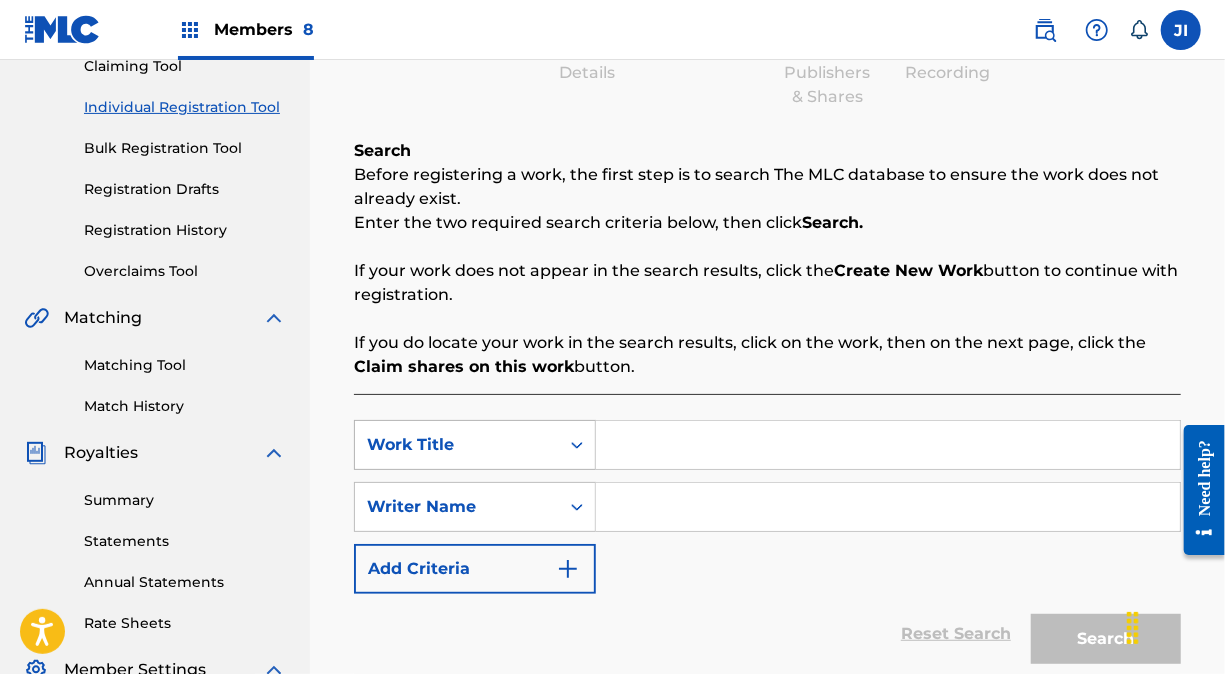 click at bounding box center [577, 445] 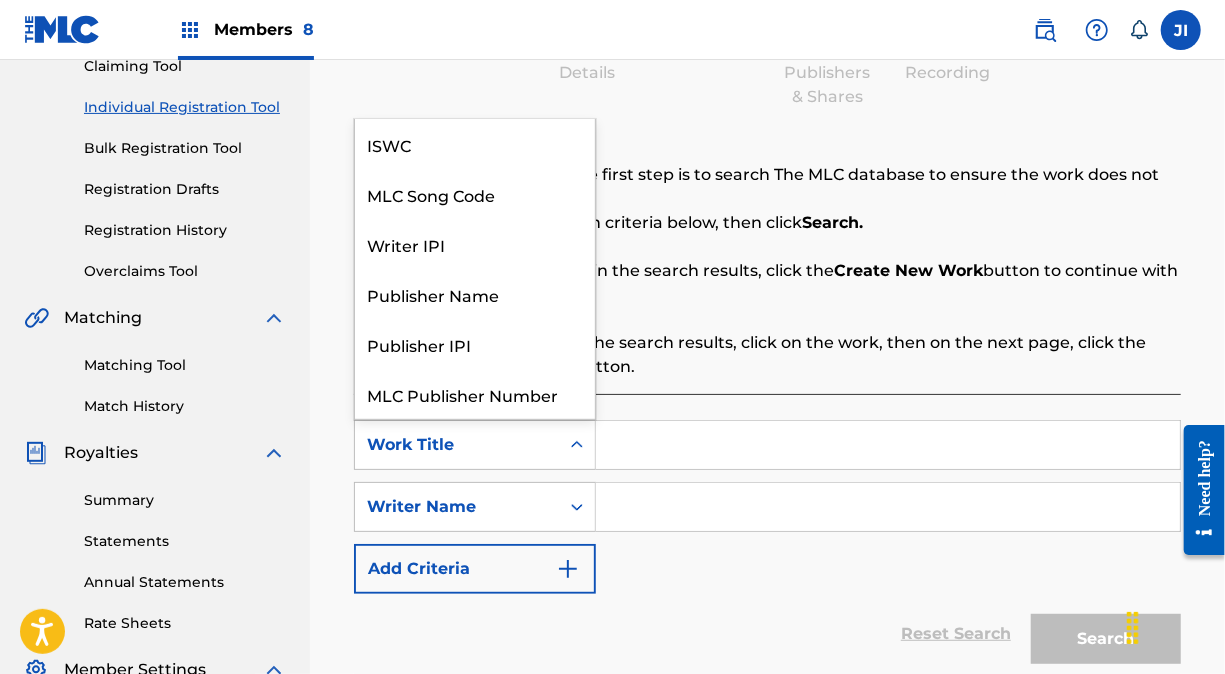 scroll, scrollTop: 50, scrollLeft: 0, axis: vertical 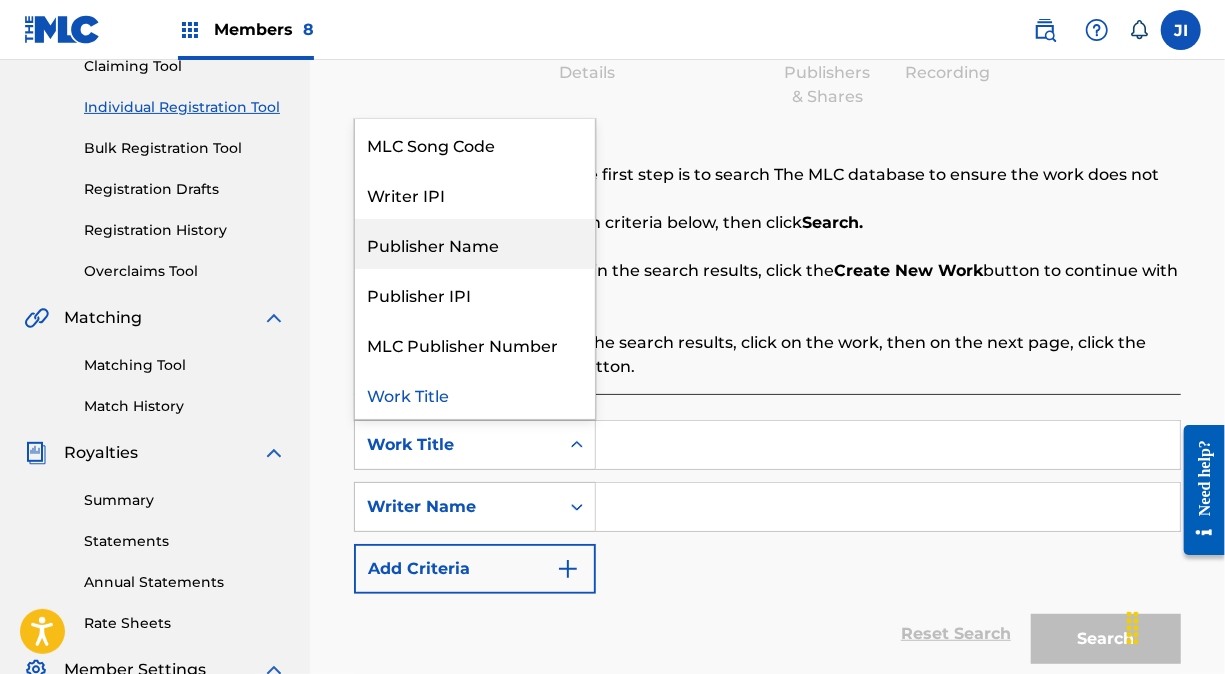 click on "Publisher Name" at bounding box center [475, 244] 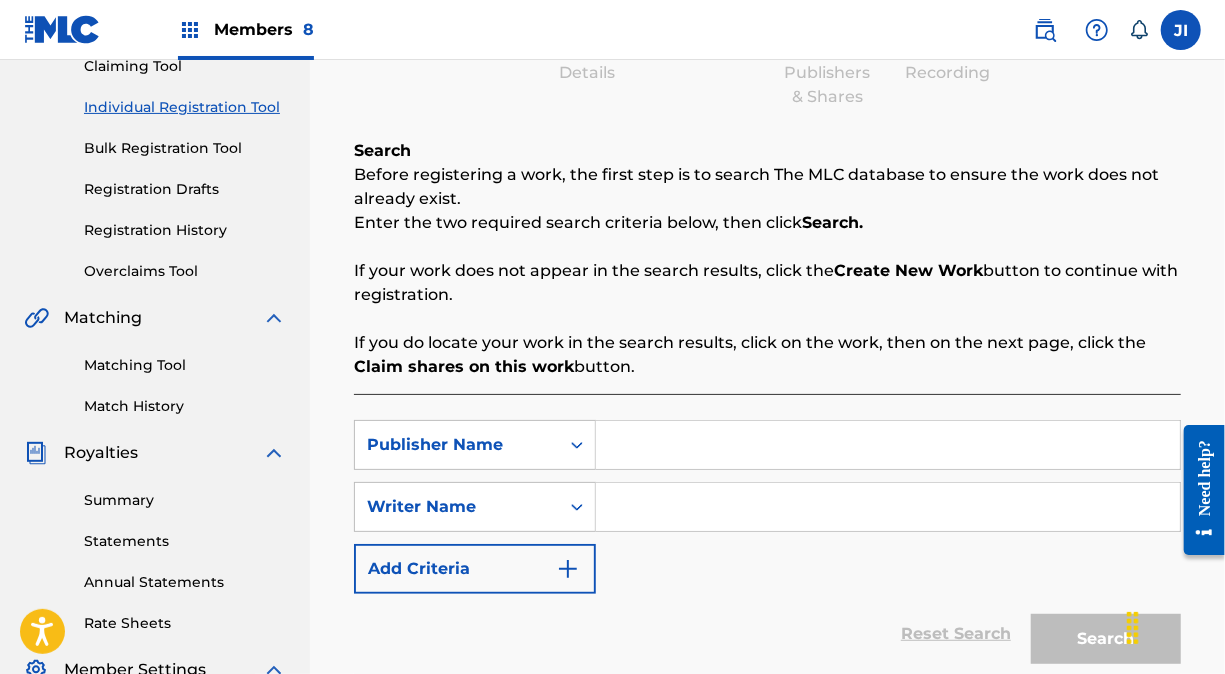 click at bounding box center [888, 445] 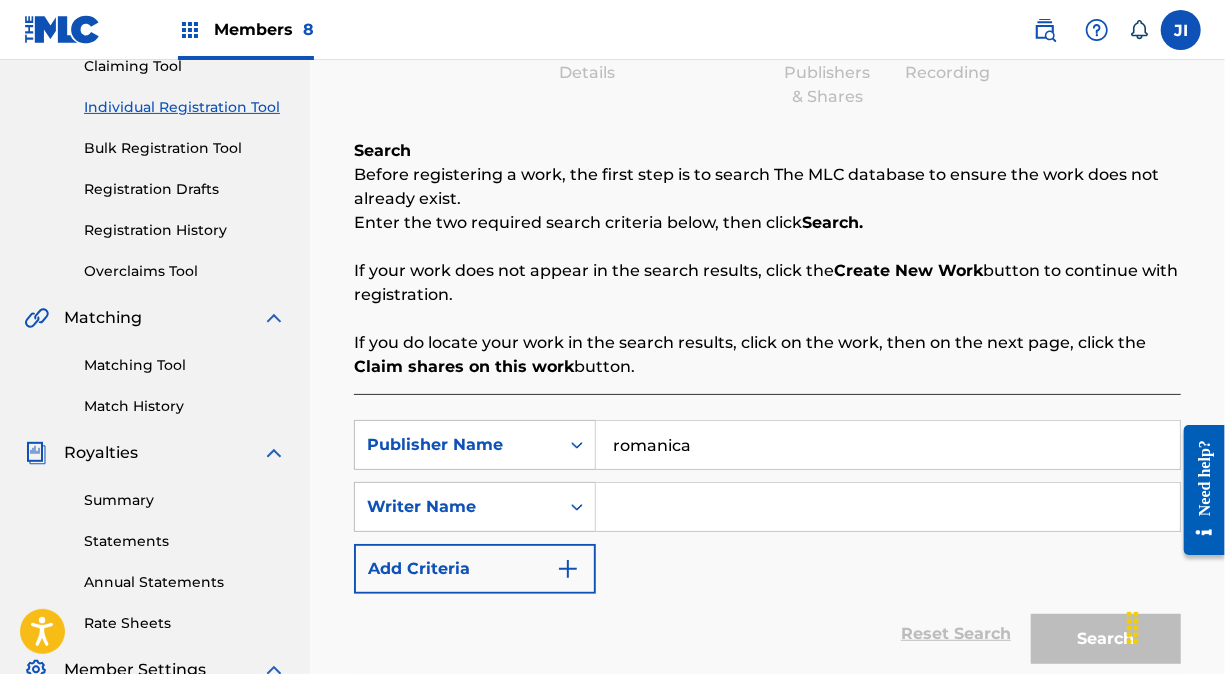 type on "romanical" 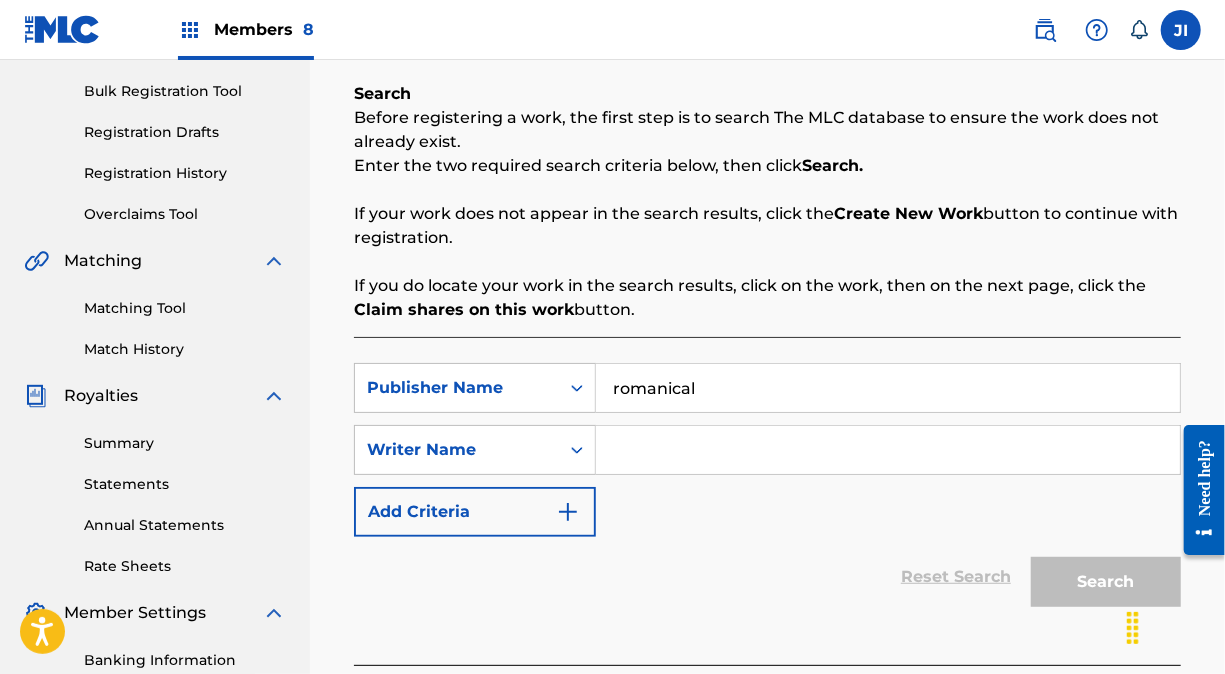 scroll, scrollTop: 286, scrollLeft: 0, axis: vertical 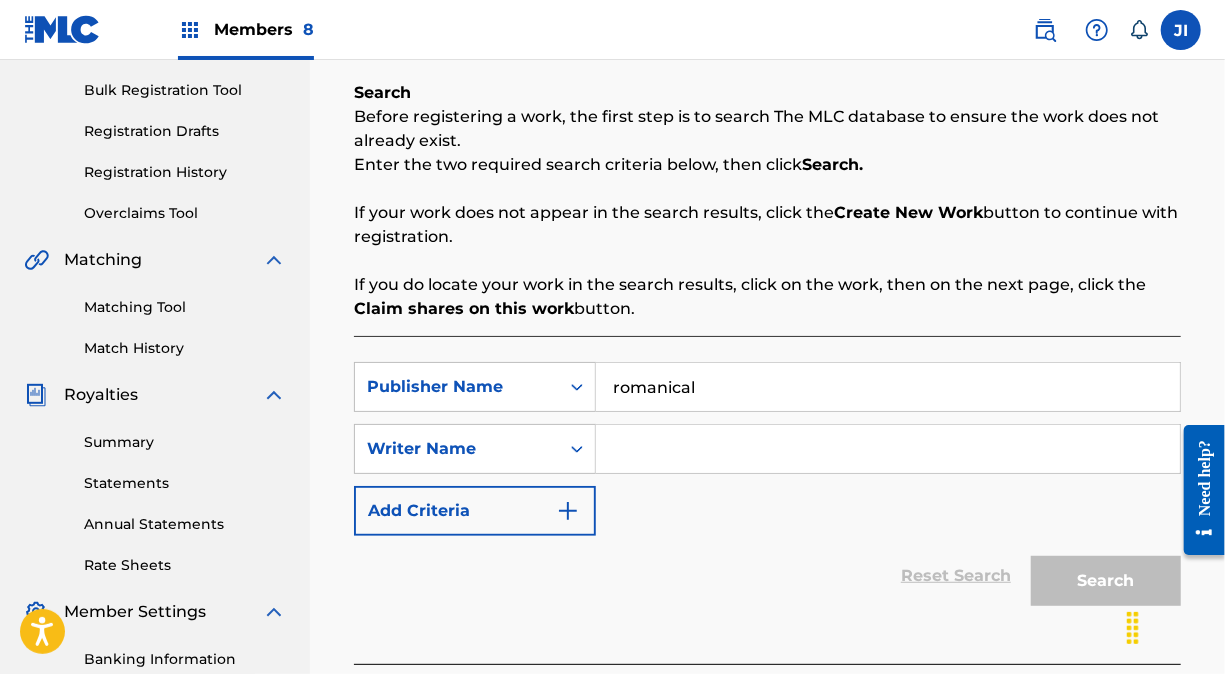drag, startPoint x: 724, startPoint y: 390, endPoint x: 605, endPoint y: 388, distance: 119.01681 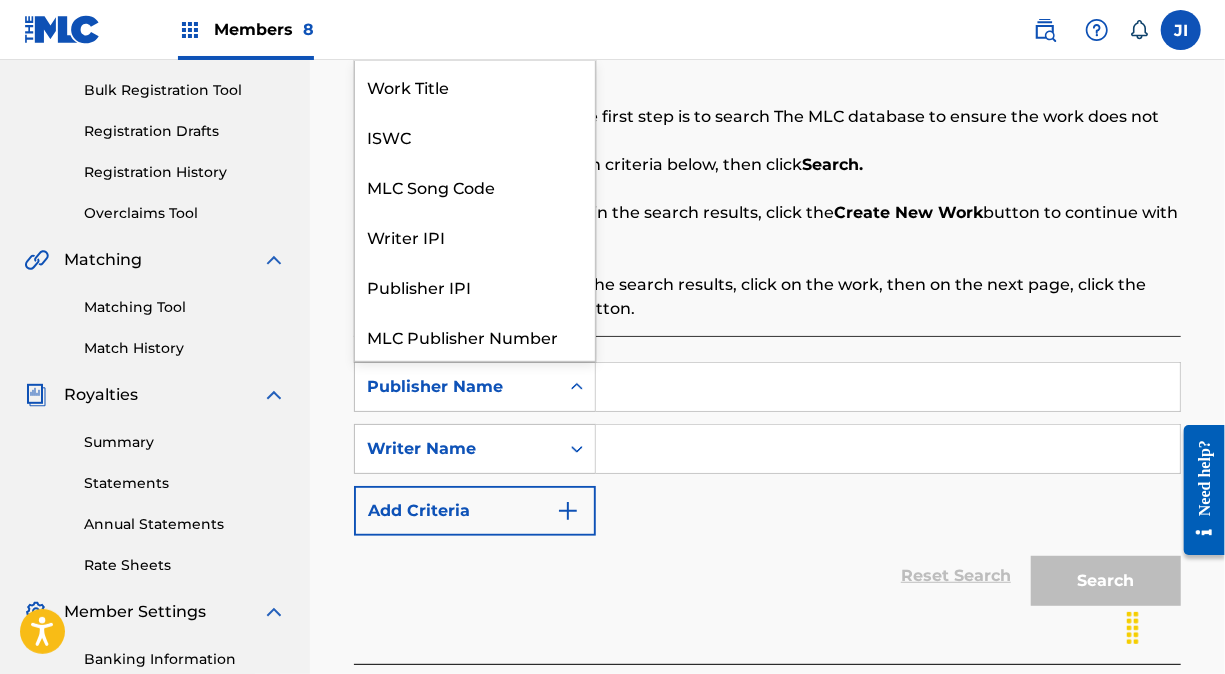 click 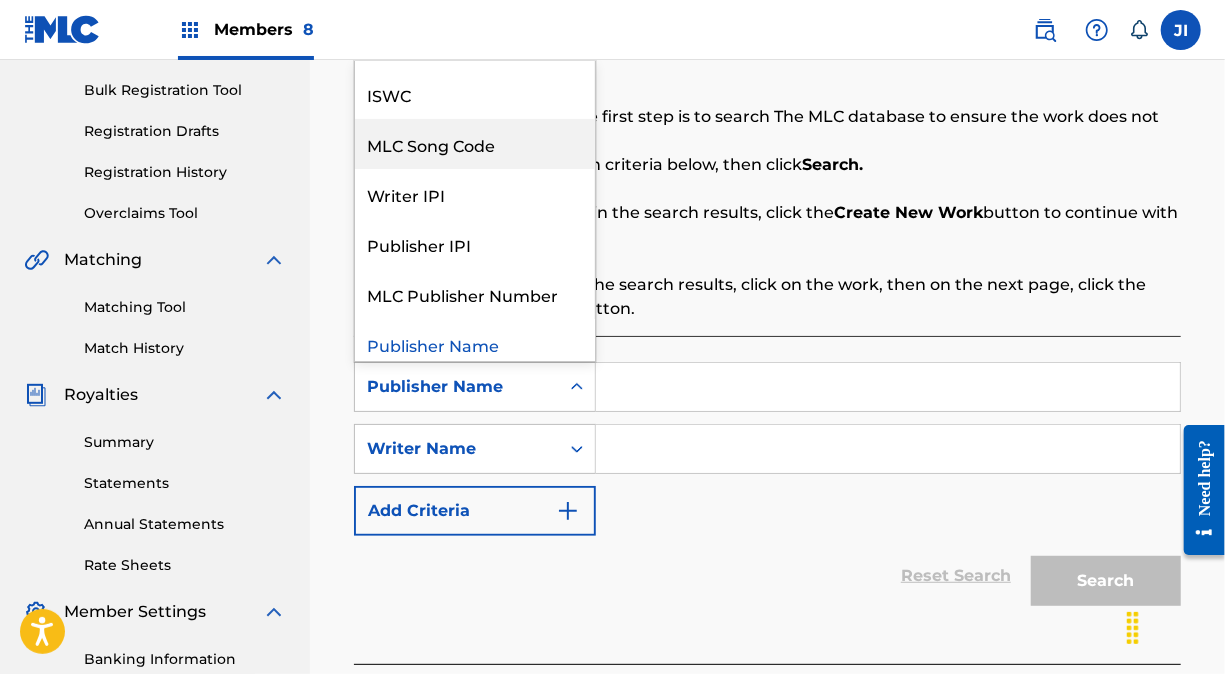 scroll, scrollTop: 0, scrollLeft: 0, axis: both 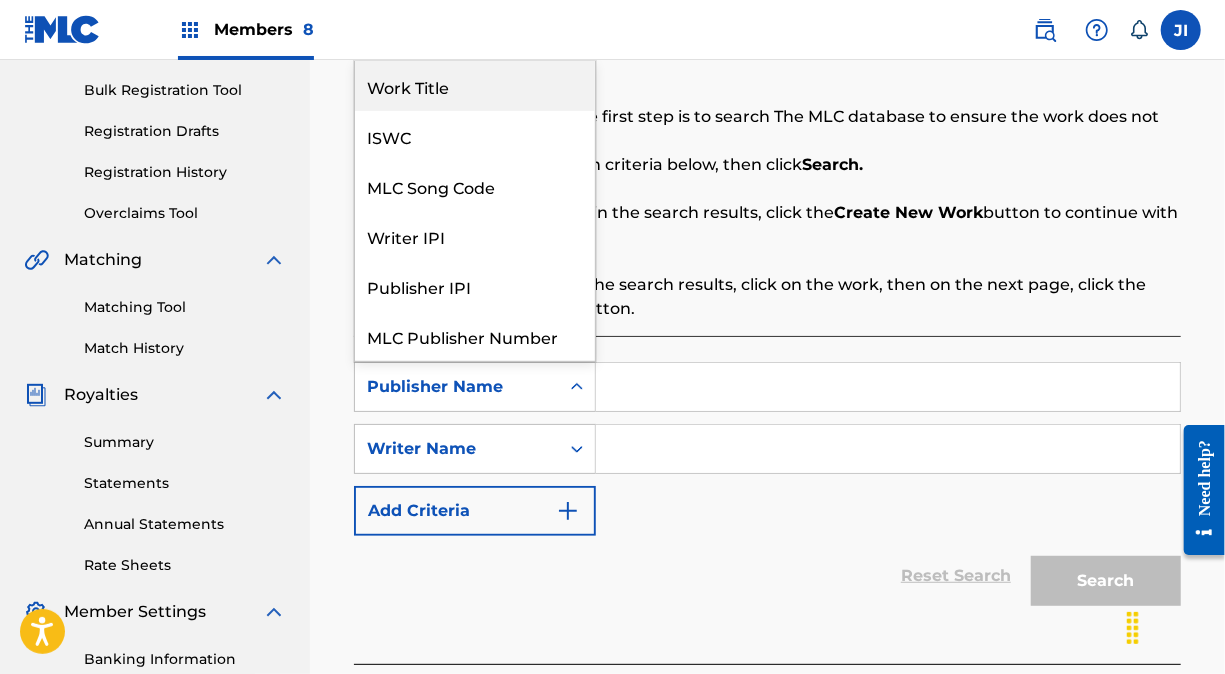 click on "Work Title" at bounding box center (475, 86) 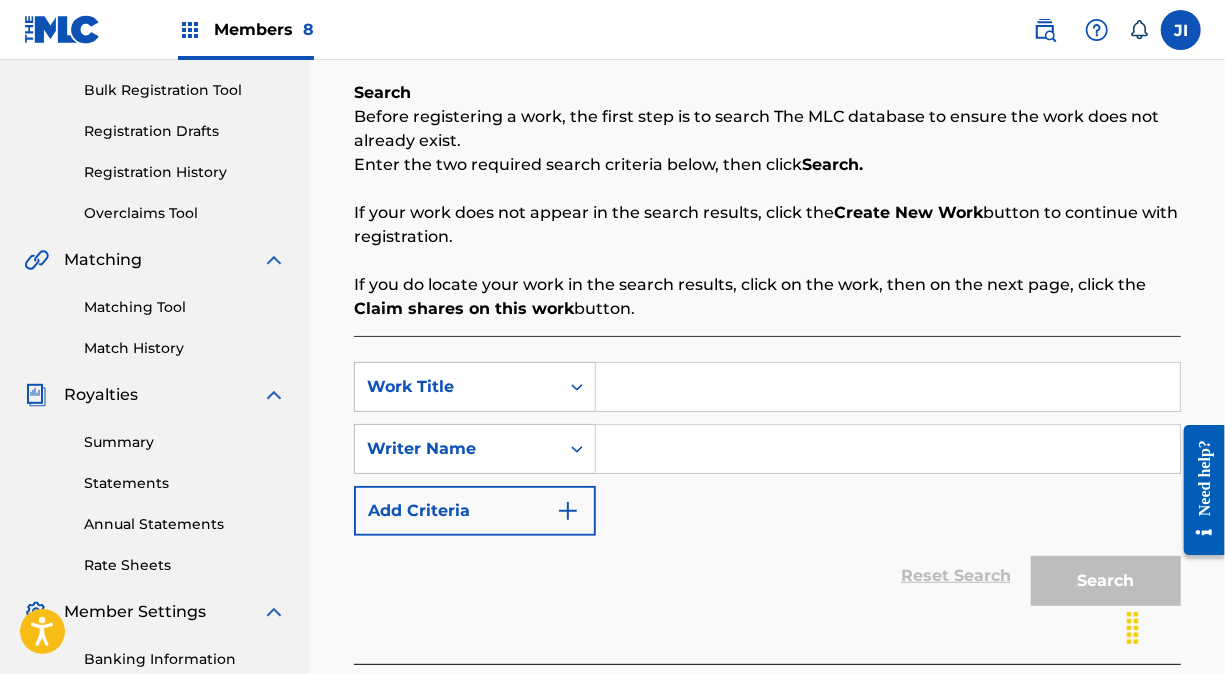 click at bounding box center [888, 387] 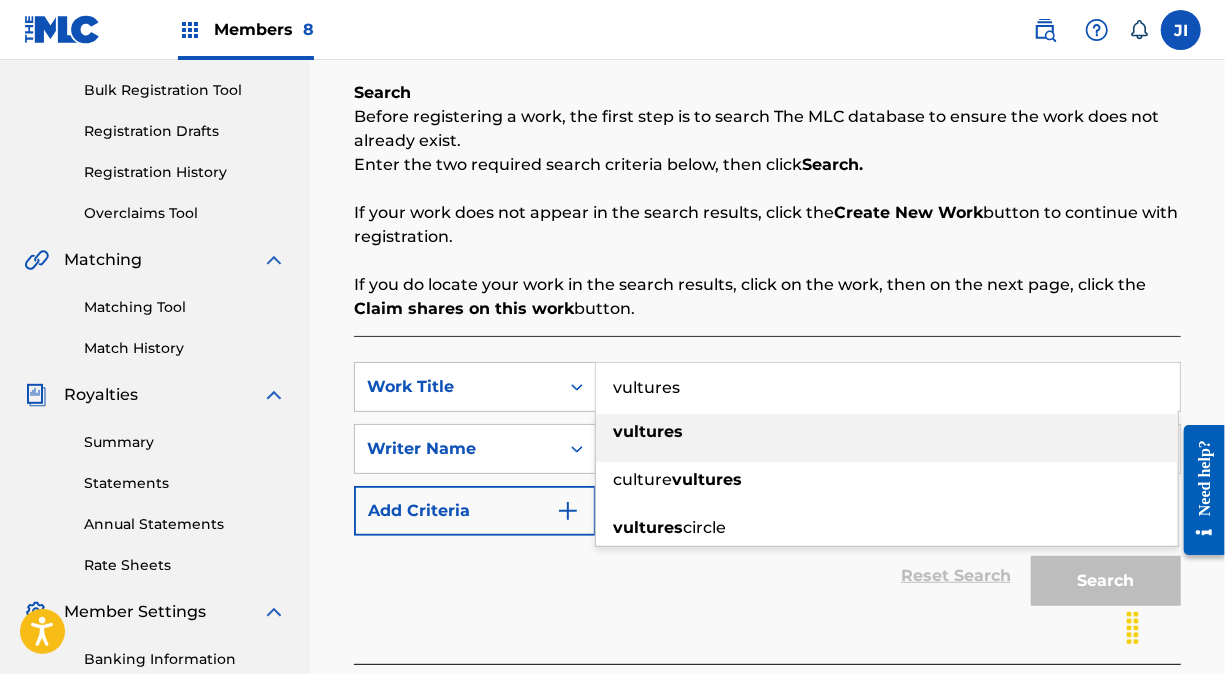 type on "vultures" 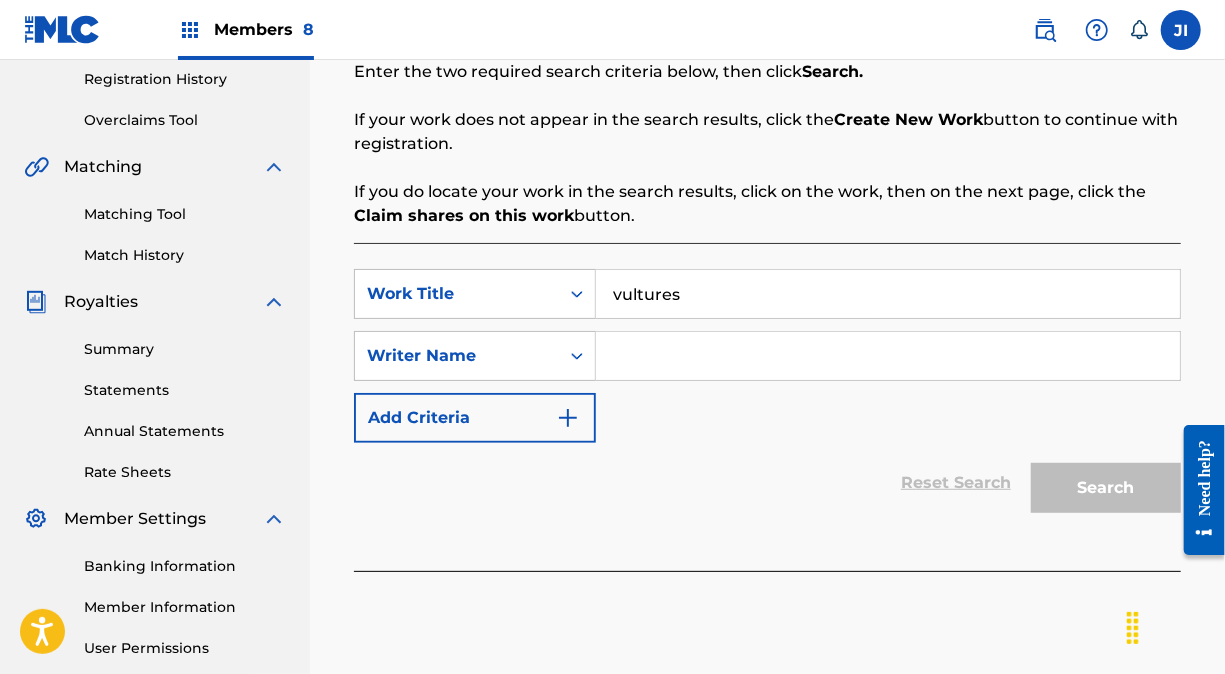 scroll, scrollTop: 398, scrollLeft: 0, axis: vertical 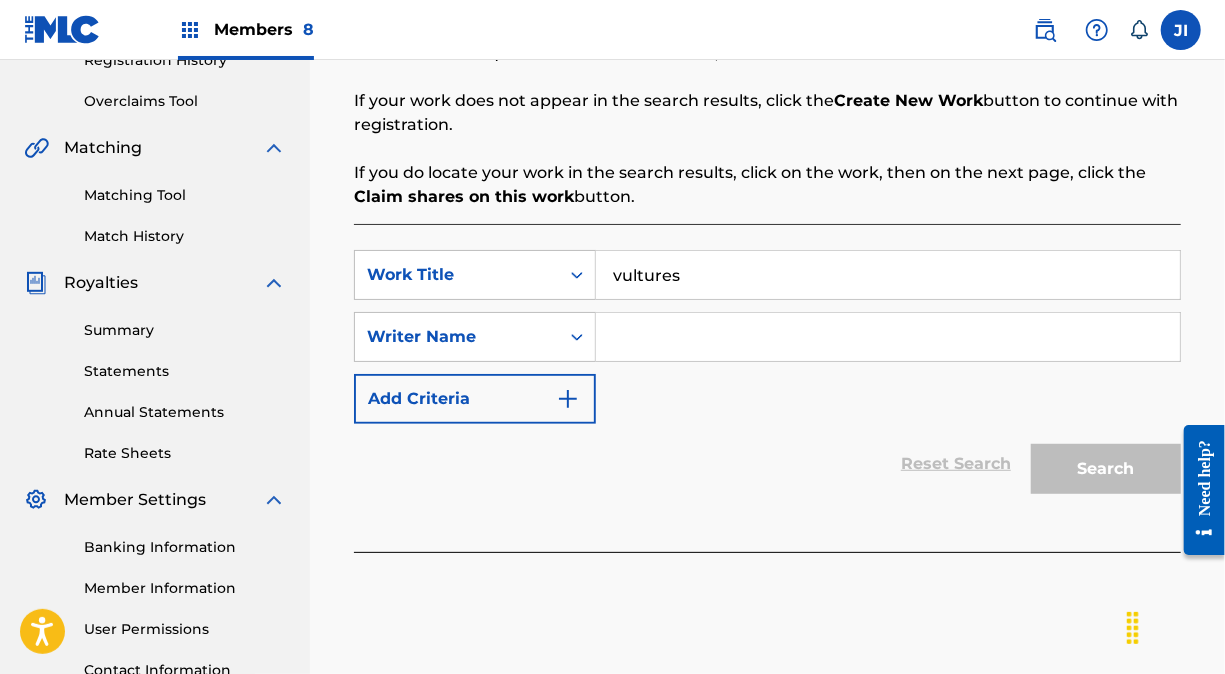 click on "Search" at bounding box center (1101, 464) 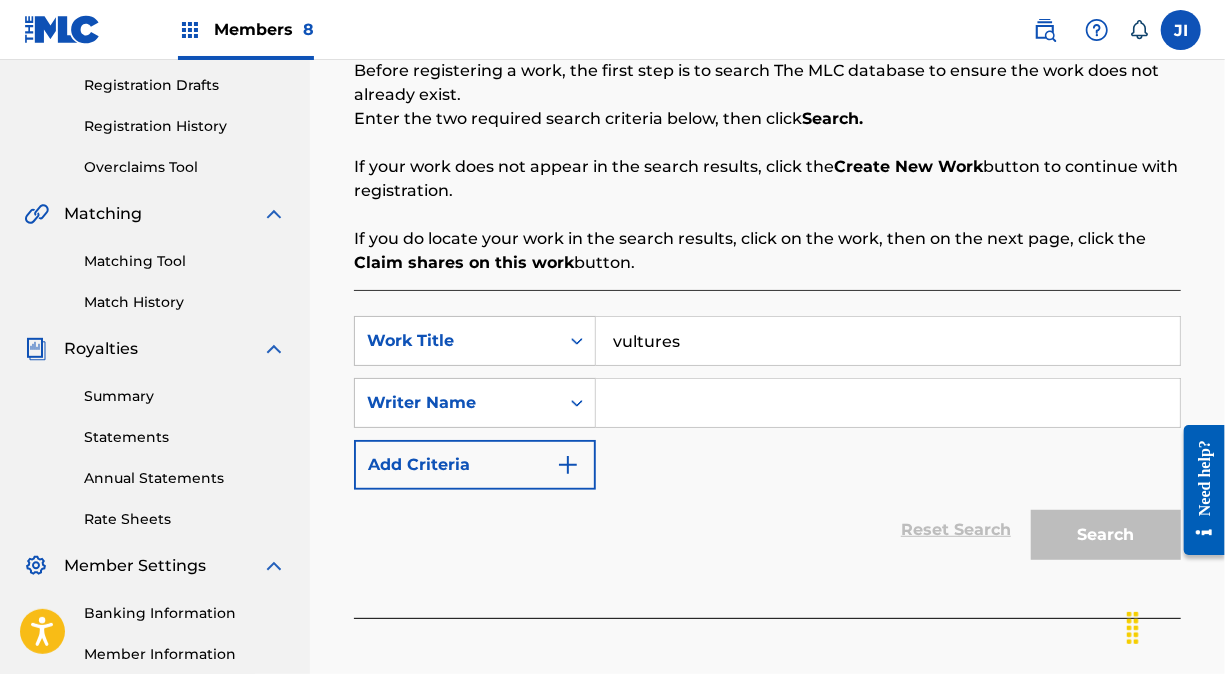 scroll, scrollTop: 326, scrollLeft: 0, axis: vertical 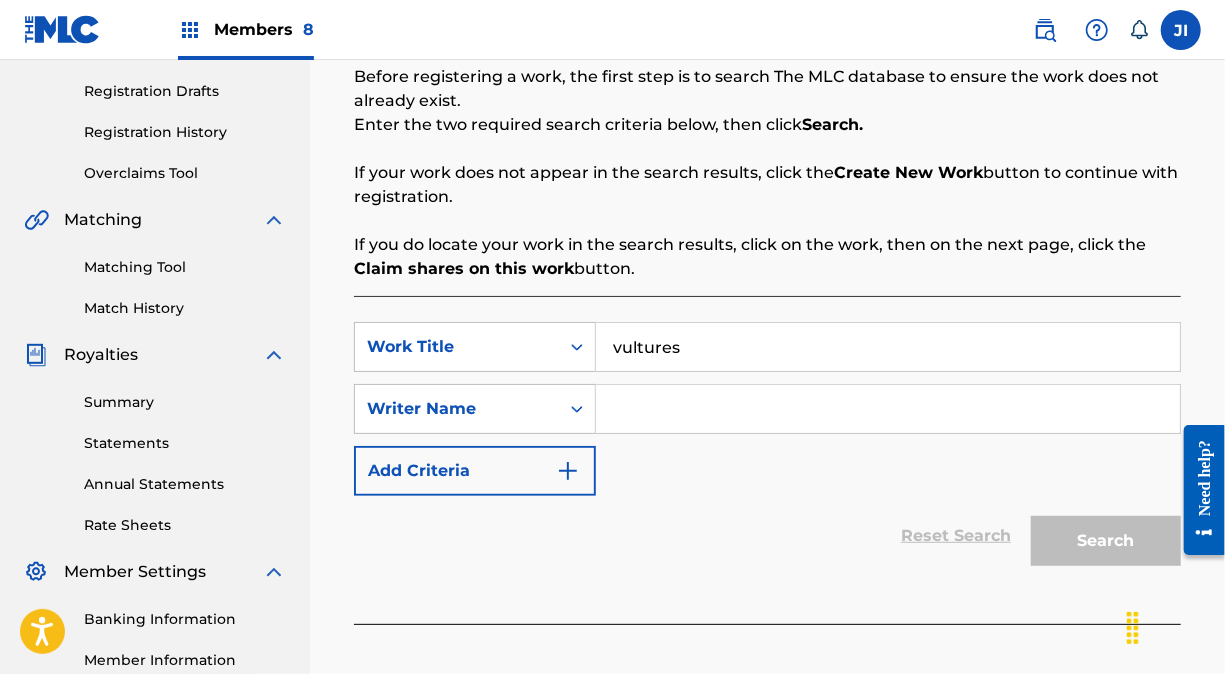 click on "Search" at bounding box center [1101, 536] 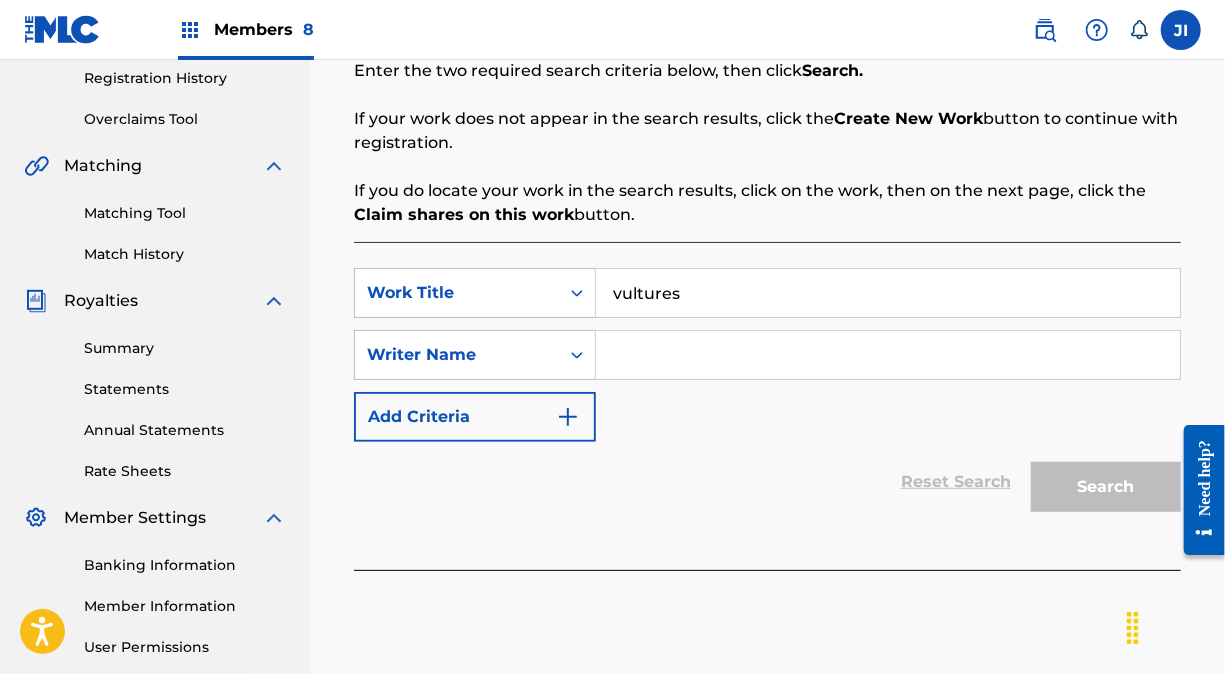 scroll, scrollTop: 383, scrollLeft: 0, axis: vertical 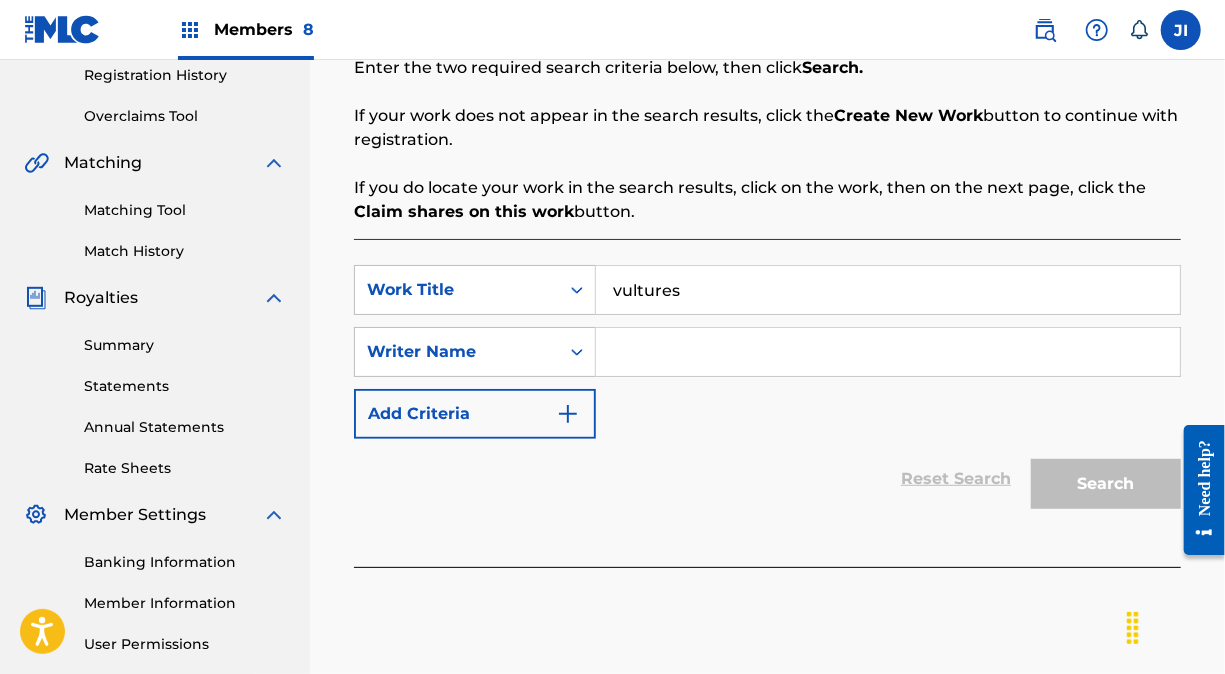 click on "Search" at bounding box center [1101, 479] 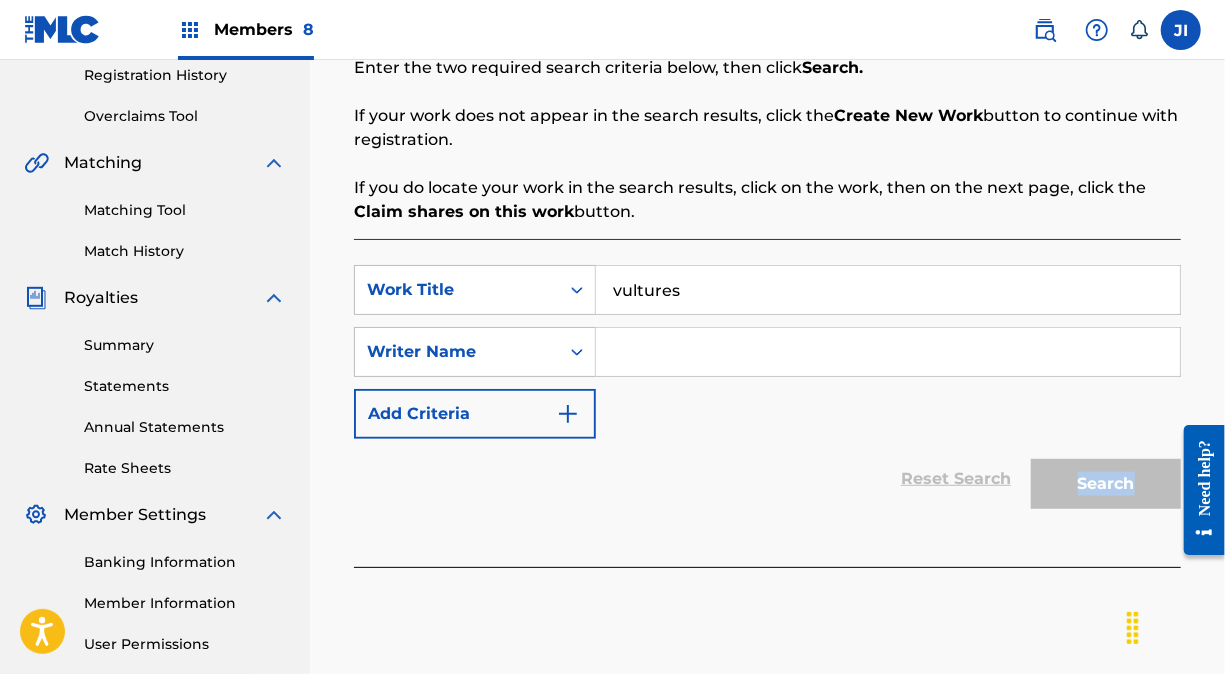 click on "Search" at bounding box center (1101, 479) 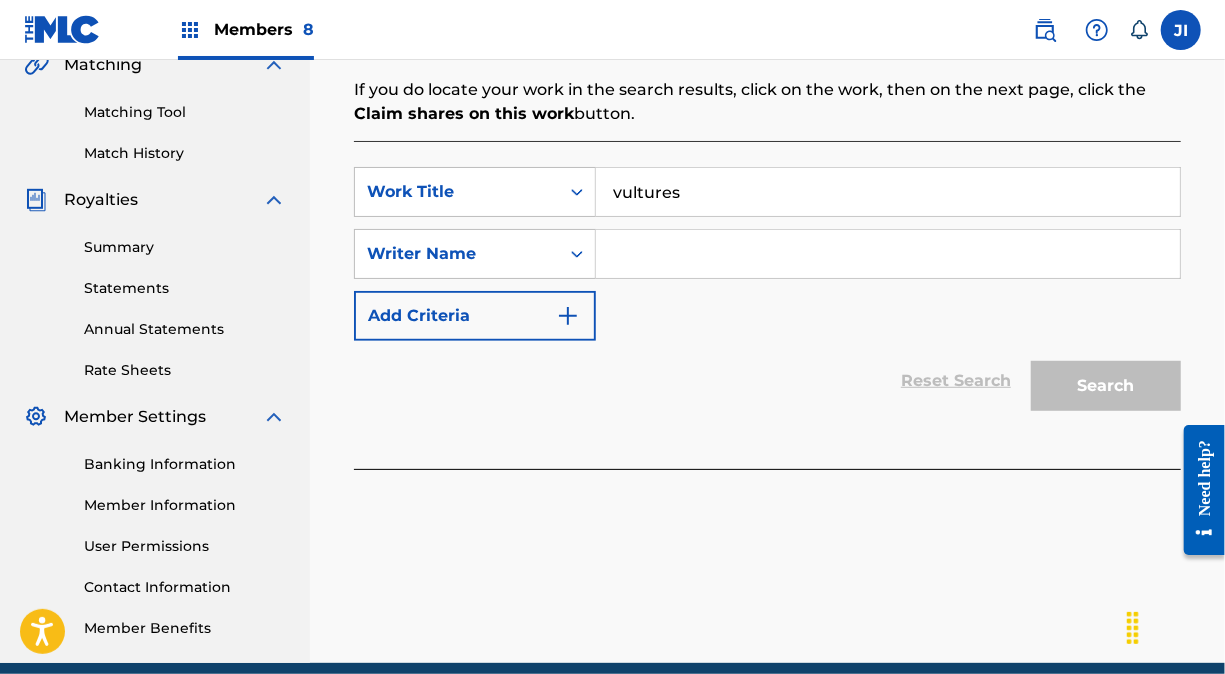 scroll, scrollTop: 482, scrollLeft: 0, axis: vertical 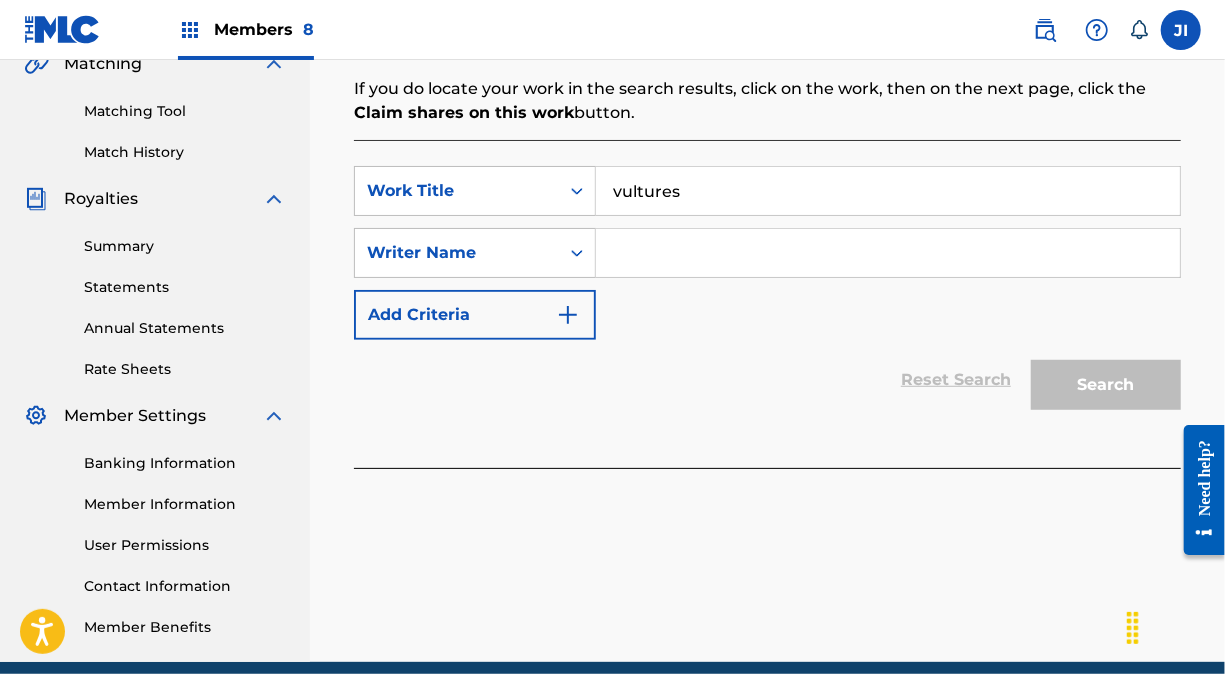 click at bounding box center (888, 253) 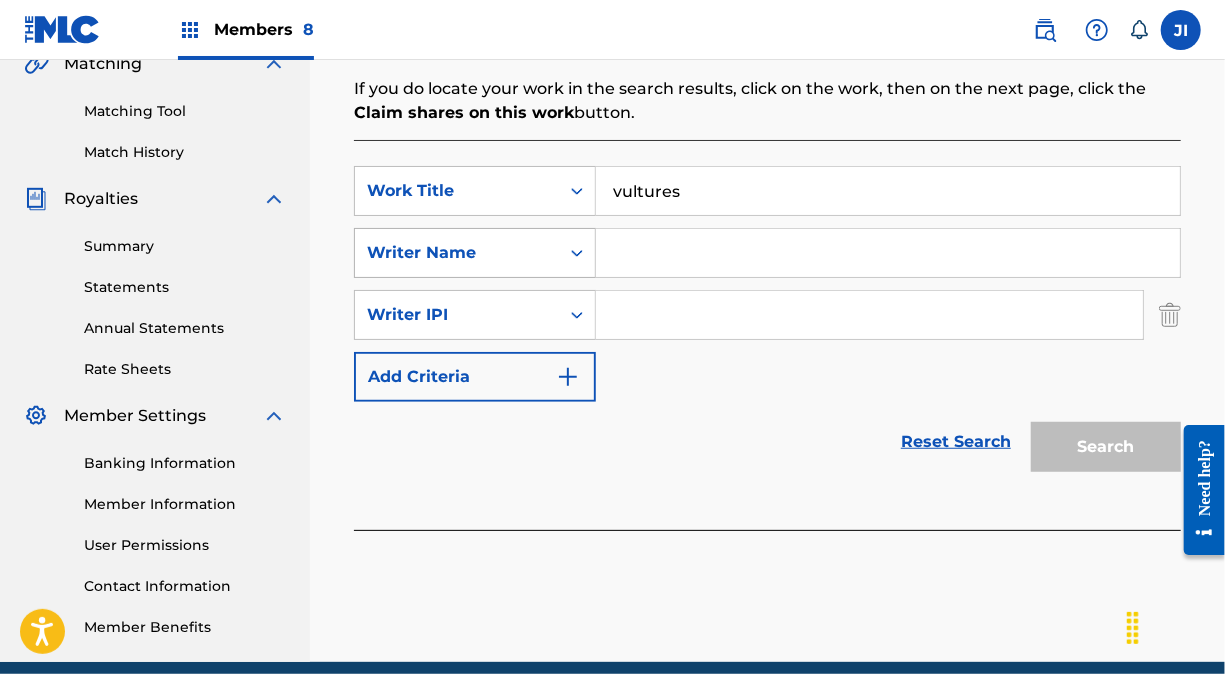 click at bounding box center (577, 253) 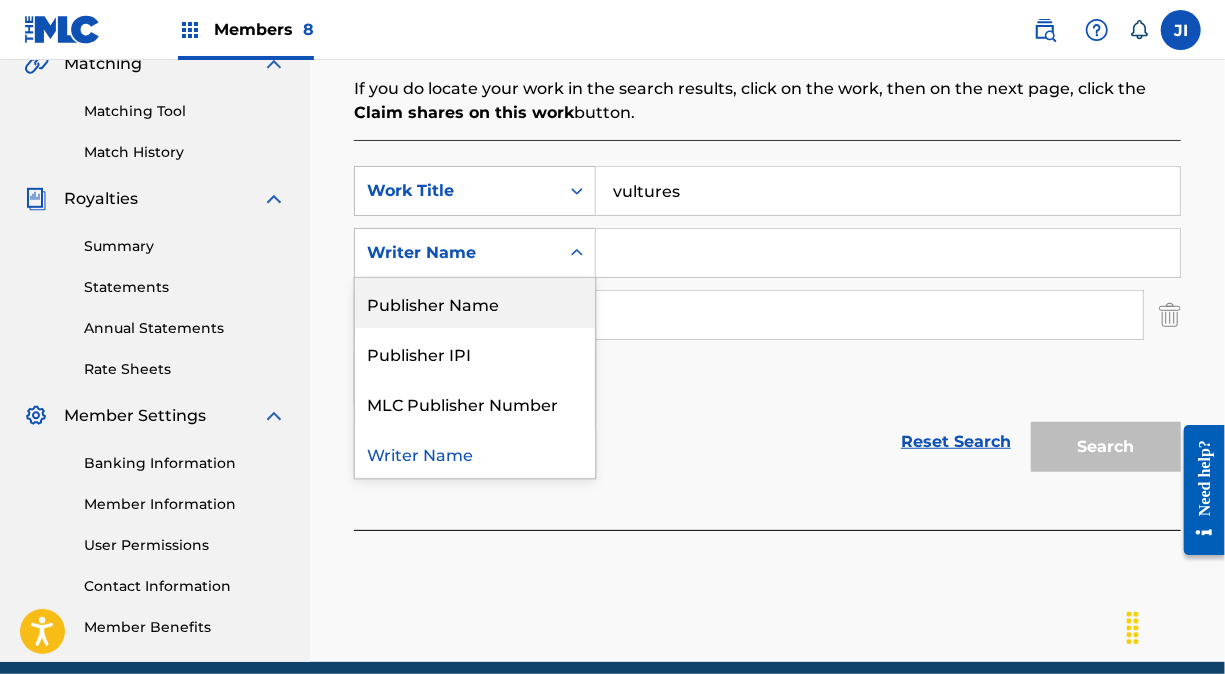 click on "Publisher Name" at bounding box center (475, 303) 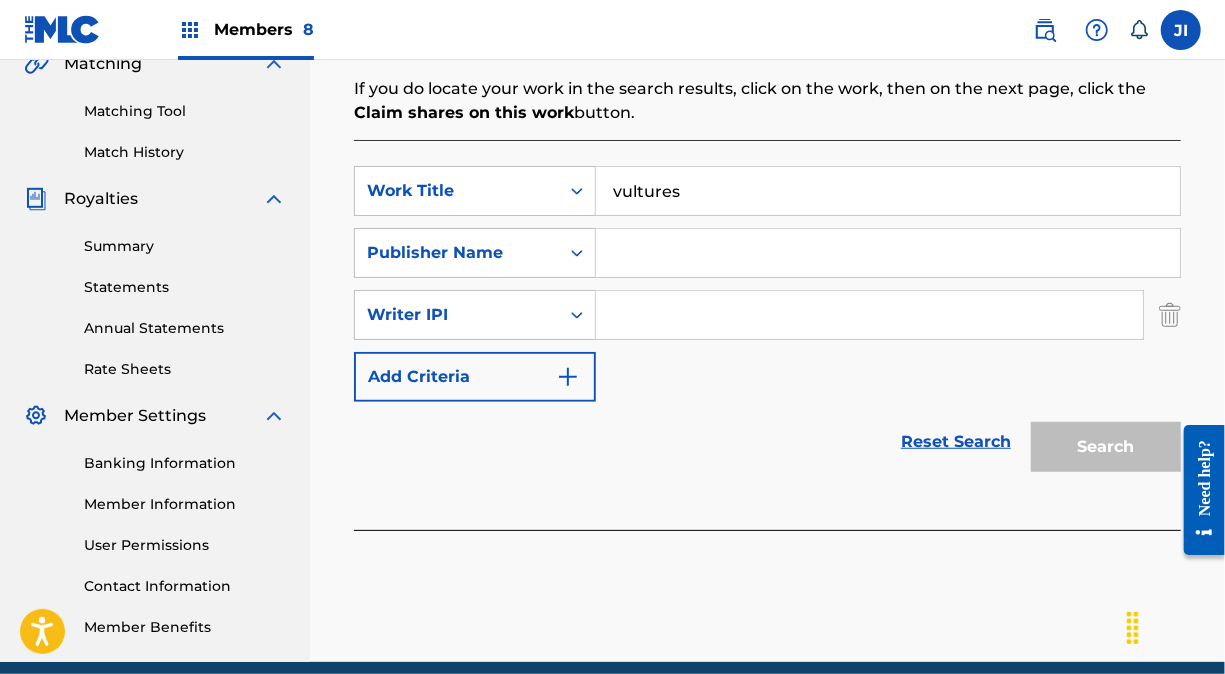 click at bounding box center [888, 253] 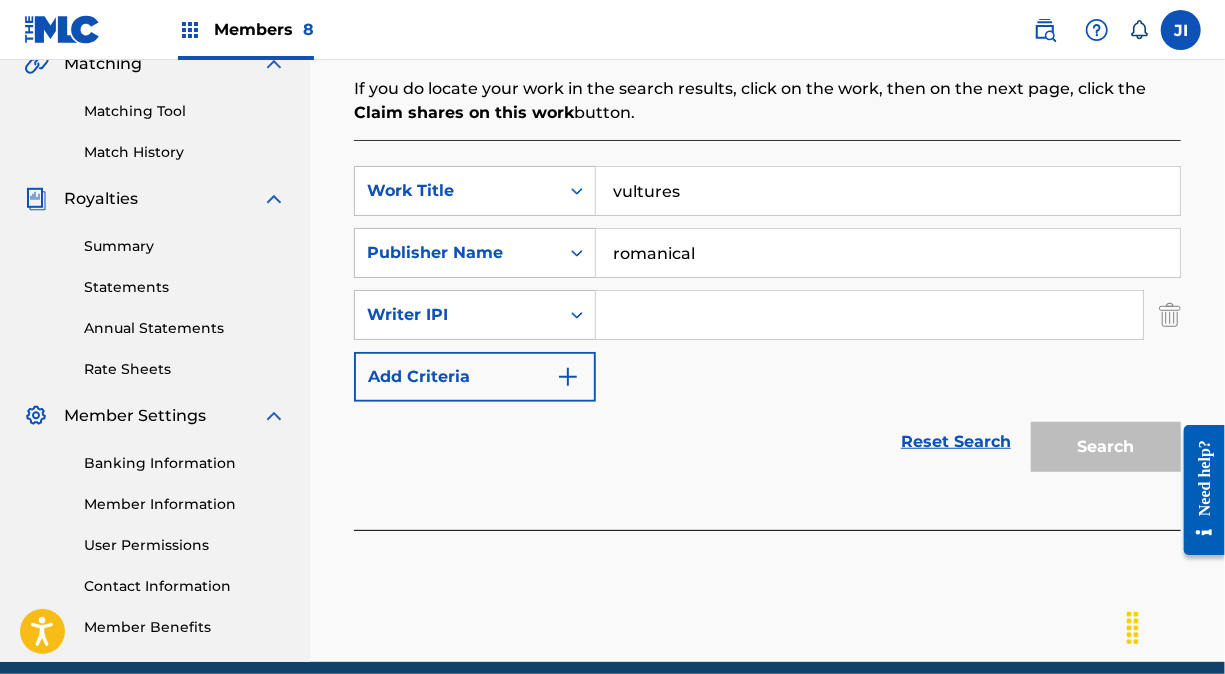 type on "romanical" 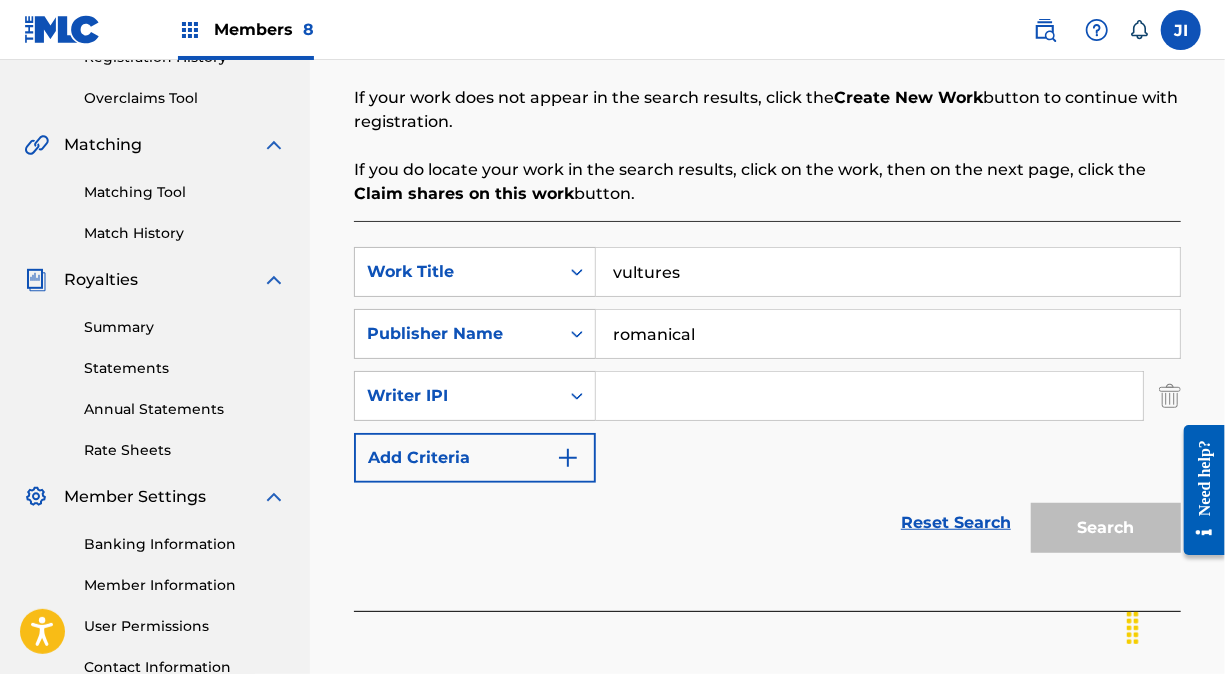 scroll, scrollTop: 400, scrollLeft: 0, axis: vertical 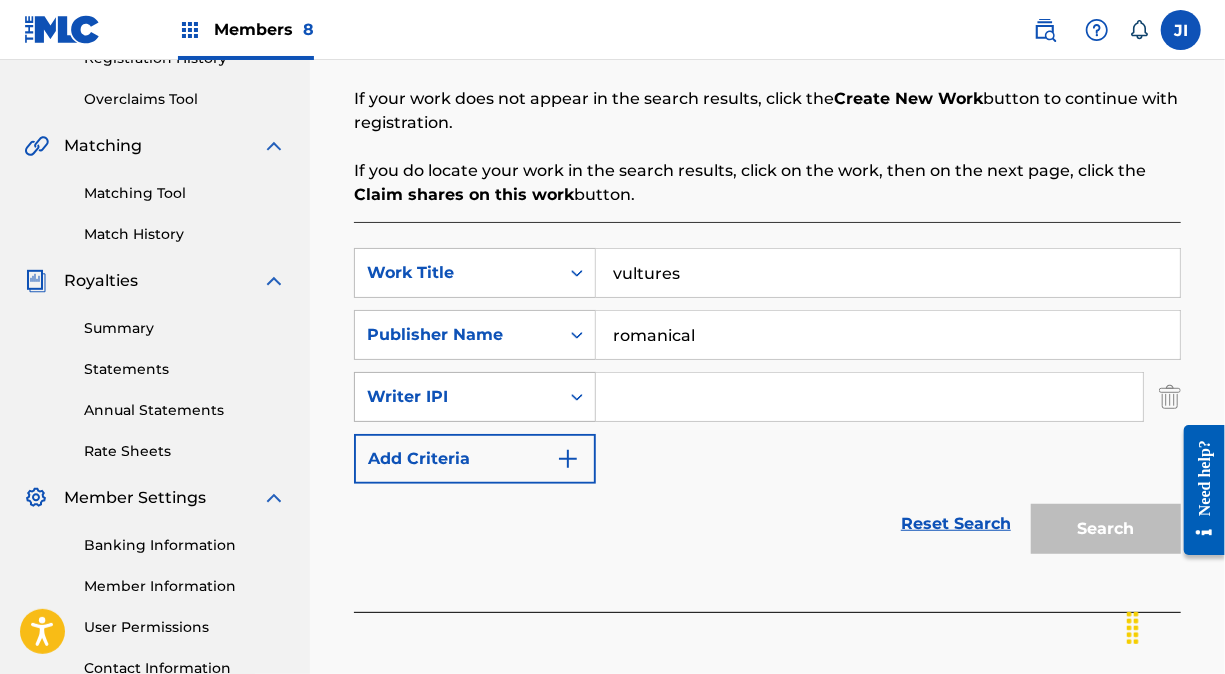 click on "Writer IPI" at bounding box center (457, 397) 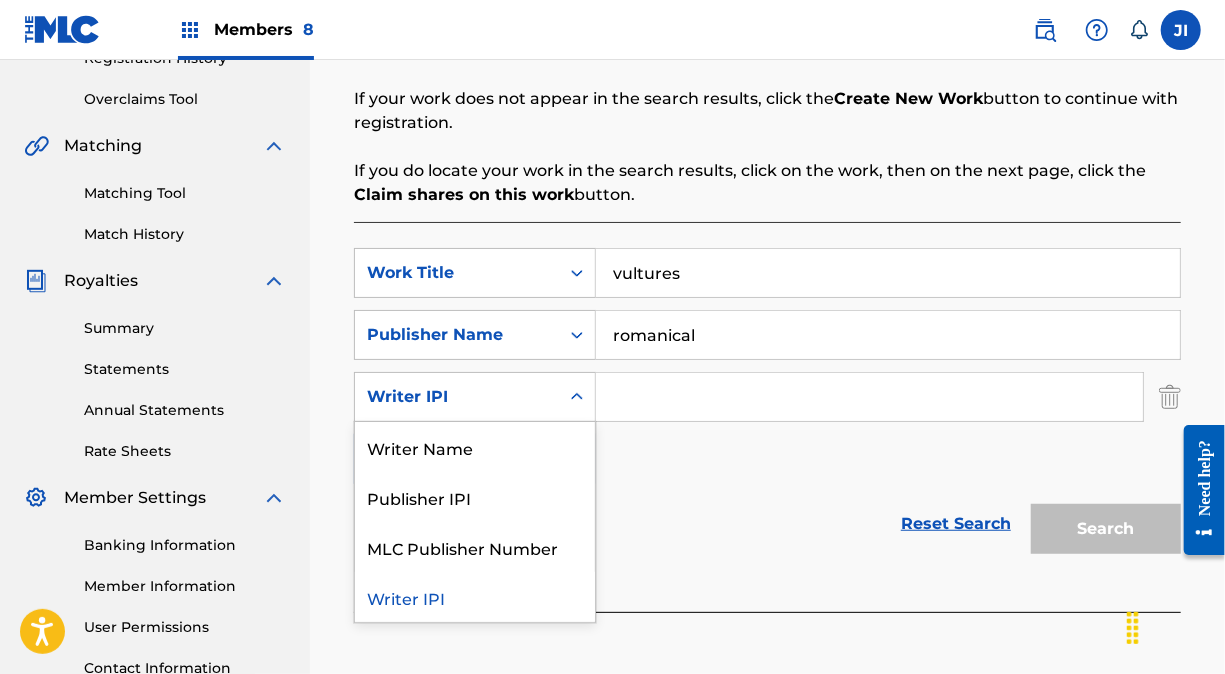 scroll, scrollTop: 398, scrollLeft: 0, axis: vertical 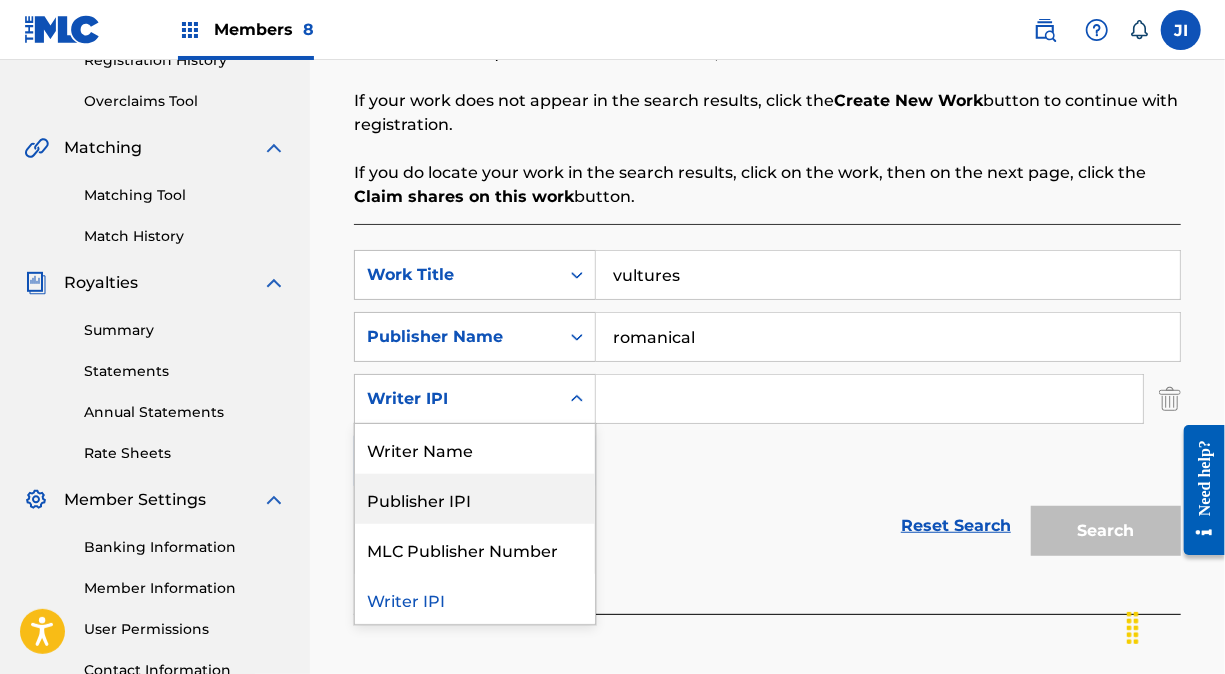 click at bounding box center (1170, 399) 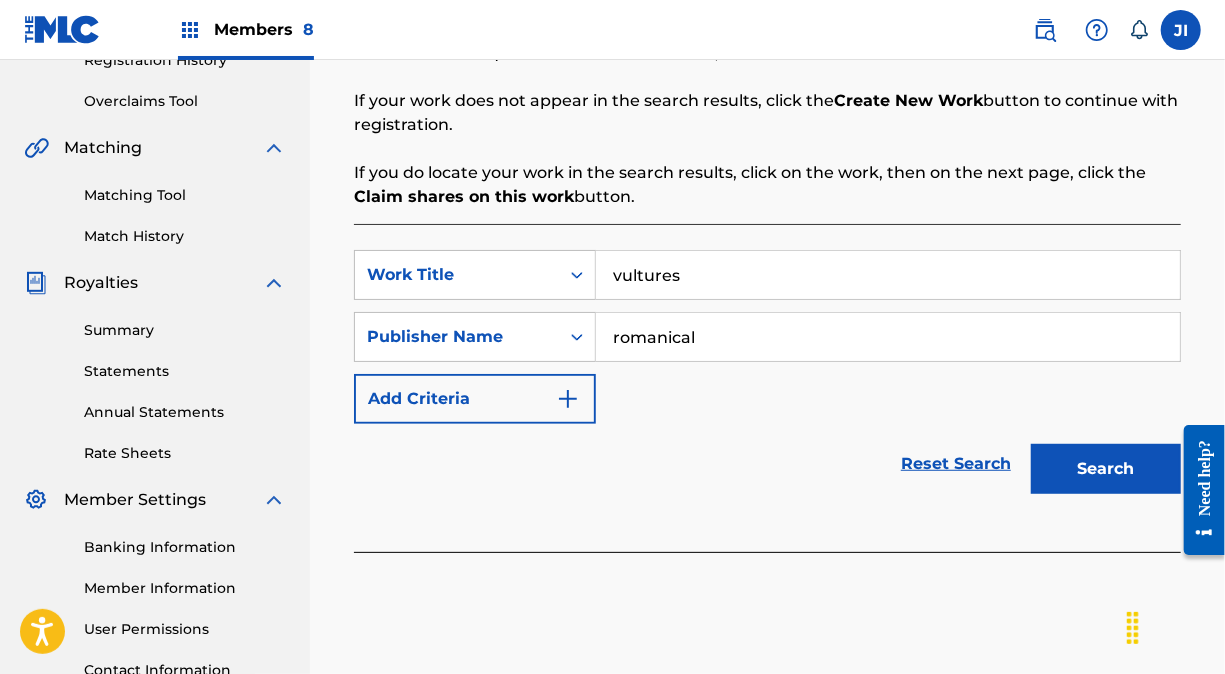 click on "Search" at bounding box center [1106, 469] 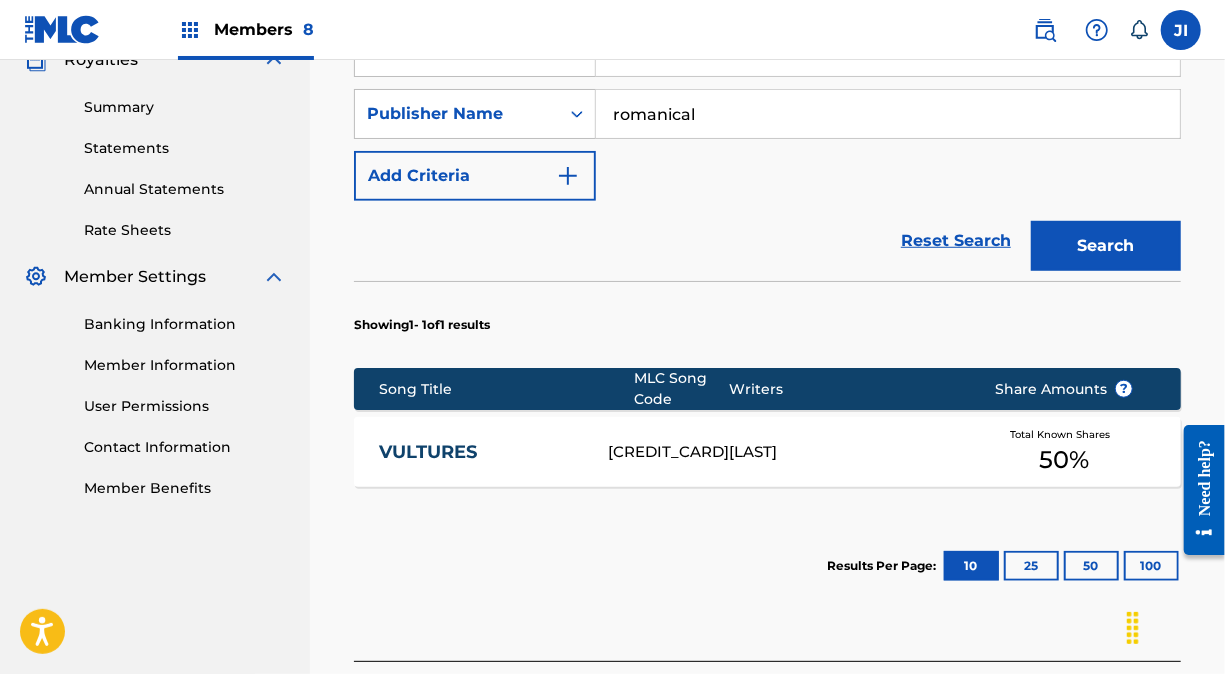 scroll, scrollTop: 624, scrollLeft: 0, axis: vertical 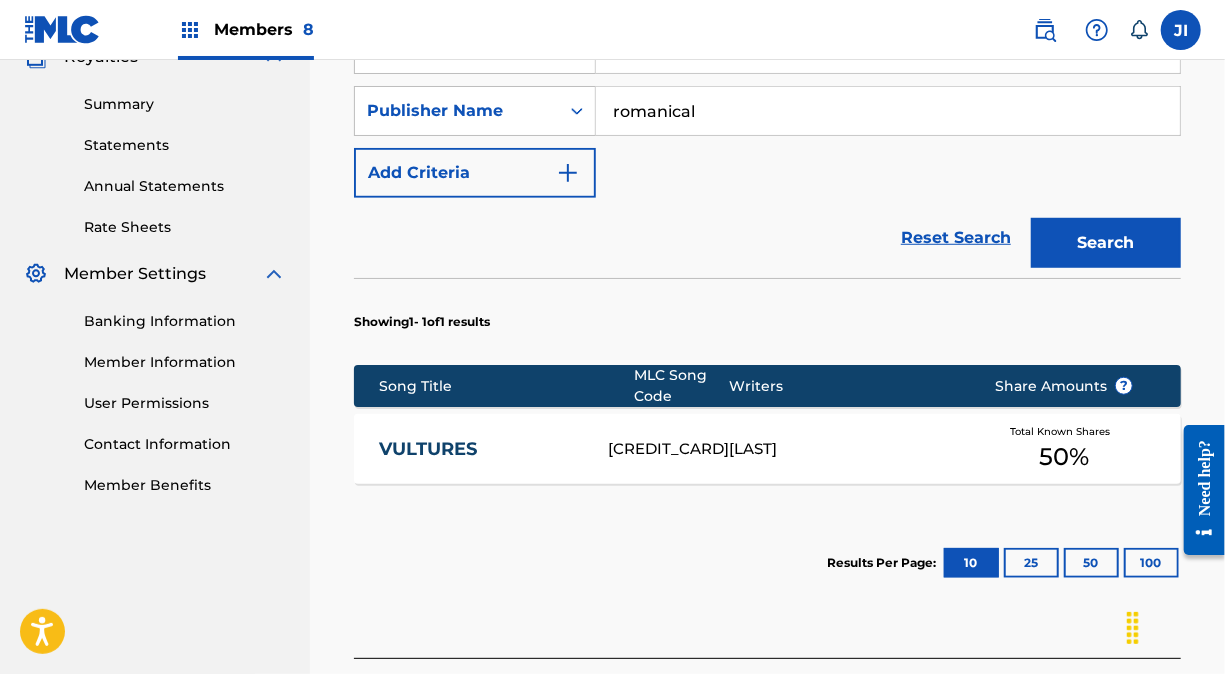 click on "VULTURES" at bounding box center (480, 449) 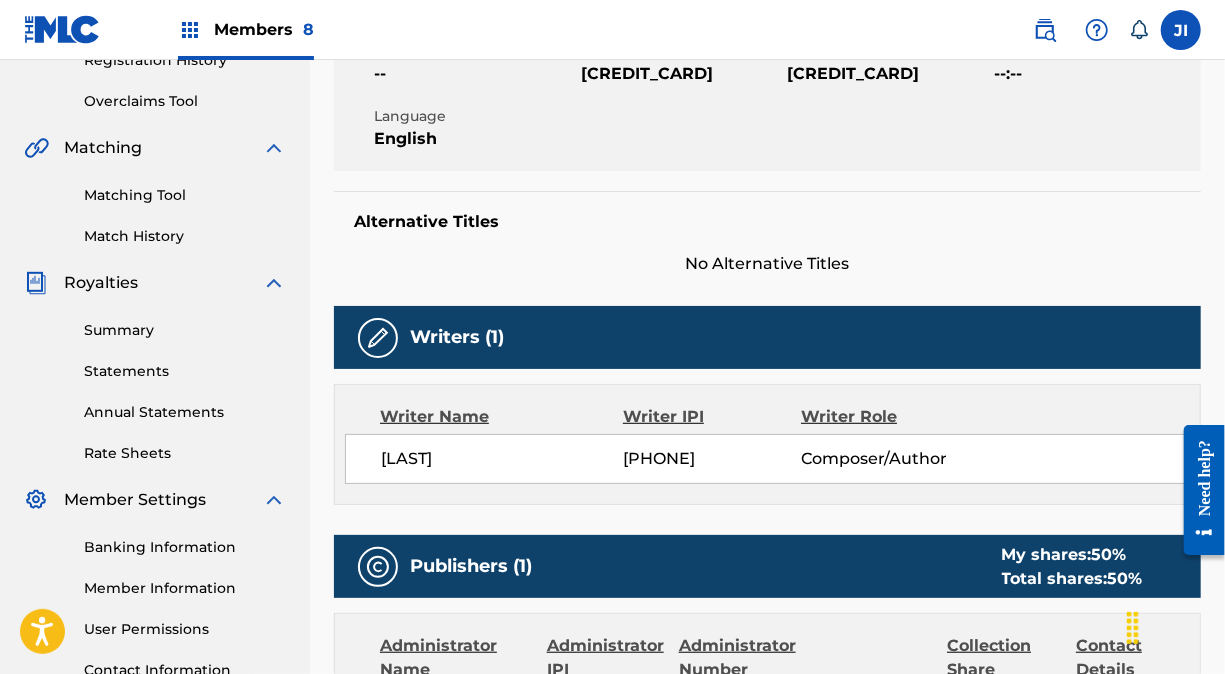 scroll, scrollTop: 0, scrollLeft: 0, axis: both 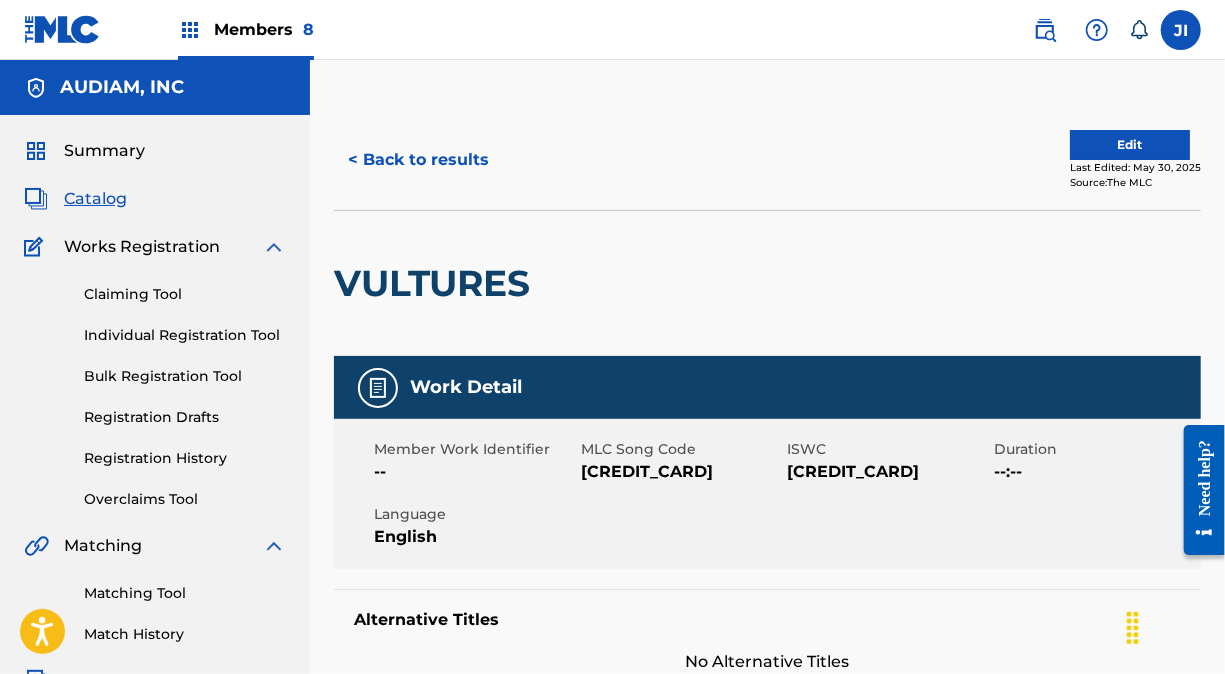 click on "Edit" at bounding box center (1130, 145) 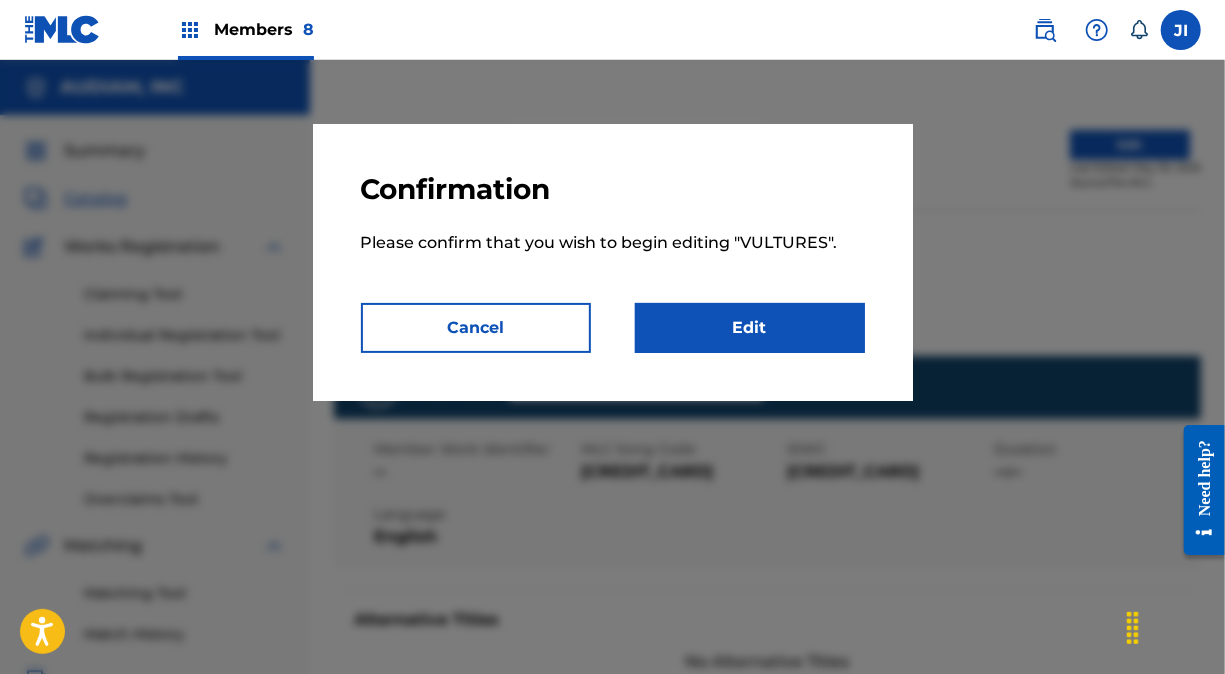 click on "Edit" at bounding box center (750, 328) 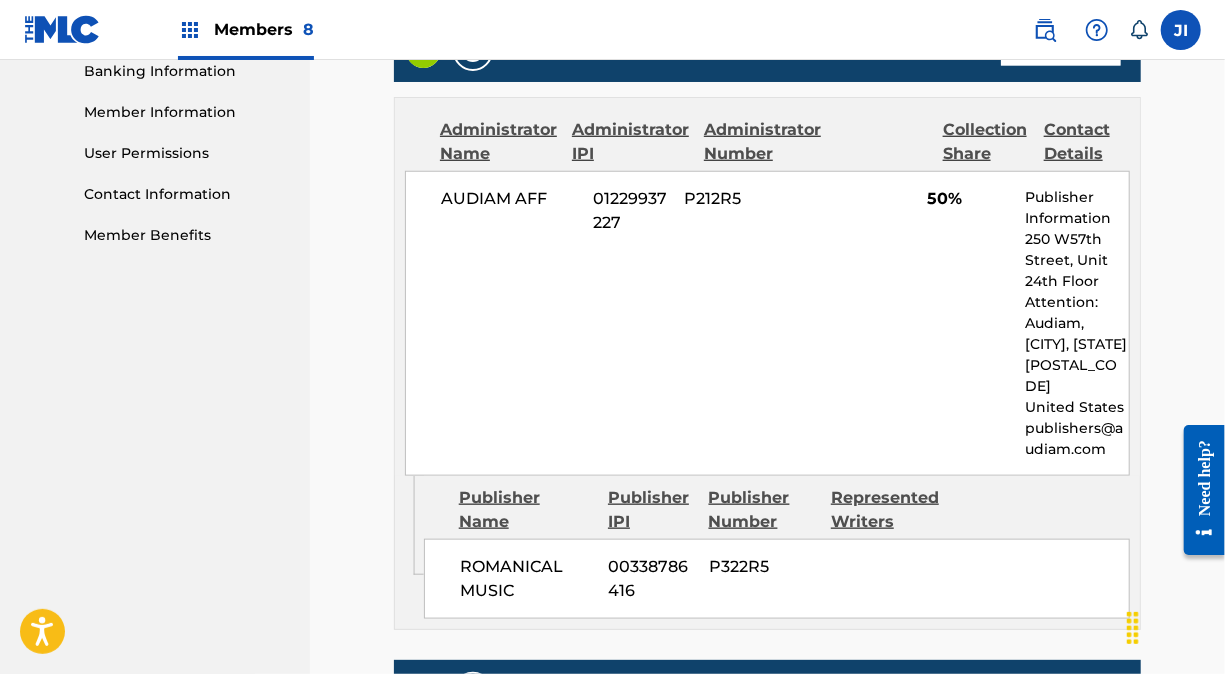 scroll, scrollTop: 758, scrollLeft: 0, axis: vertical 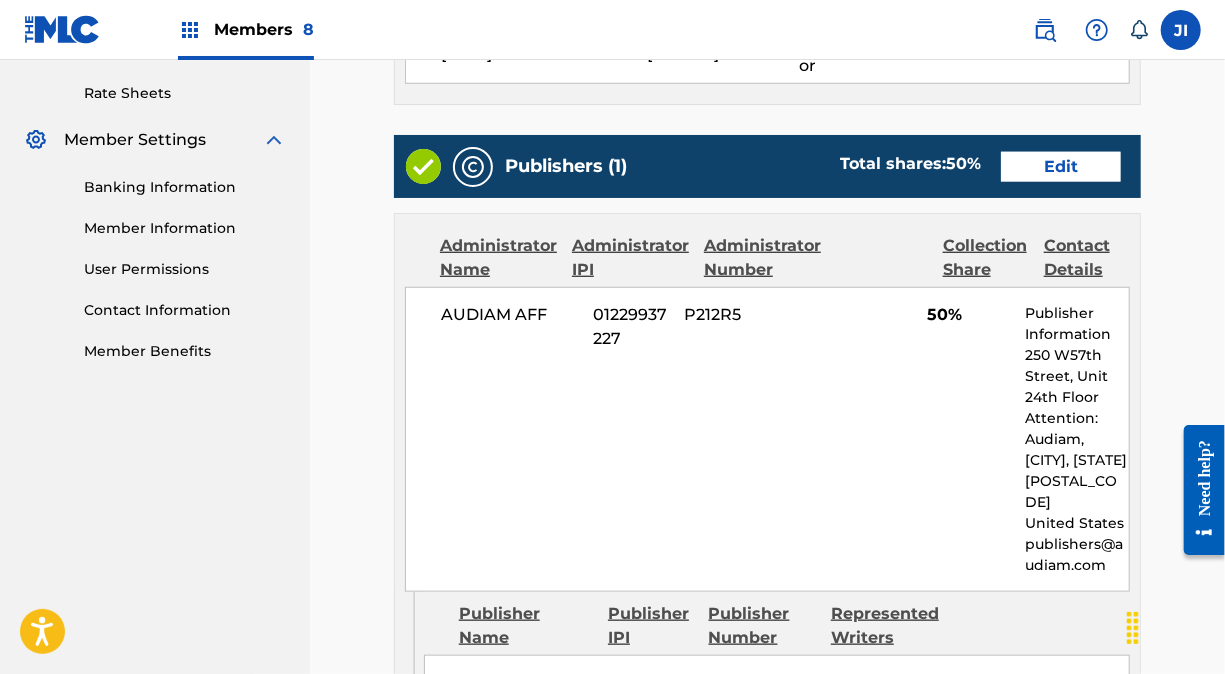 click on "Edit" at bounding box center [1061, 167] 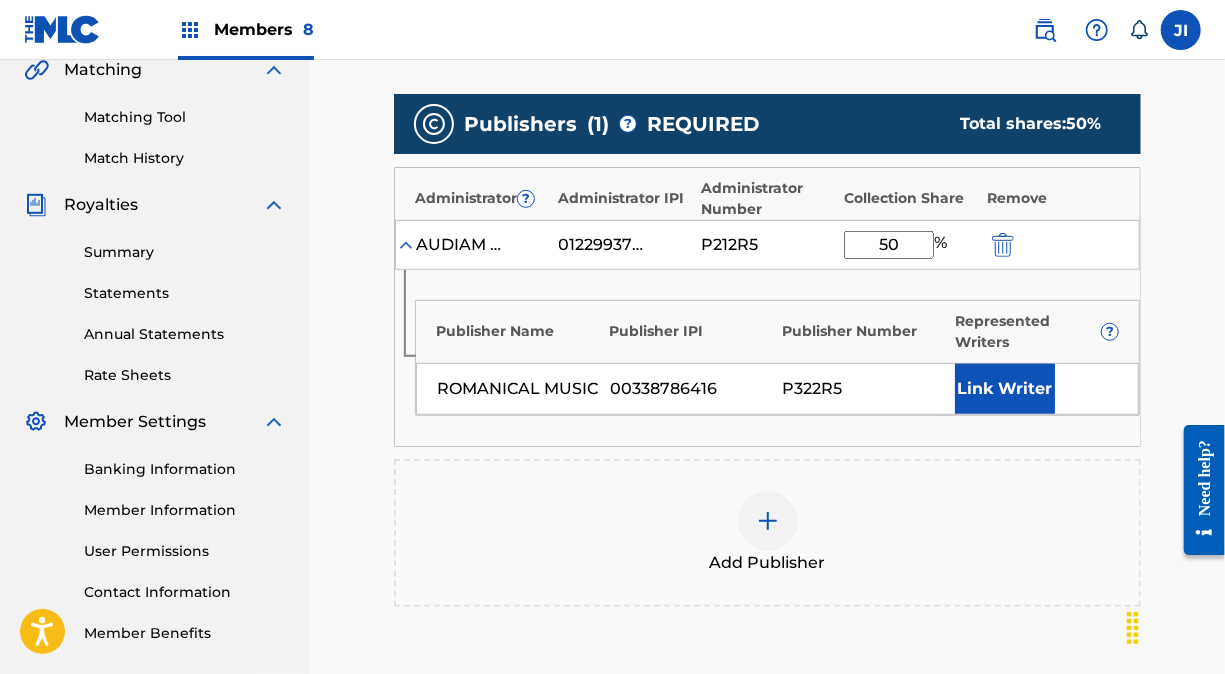 scroll, scrollTop: 483, scrollLeft: 0, axis: vertical 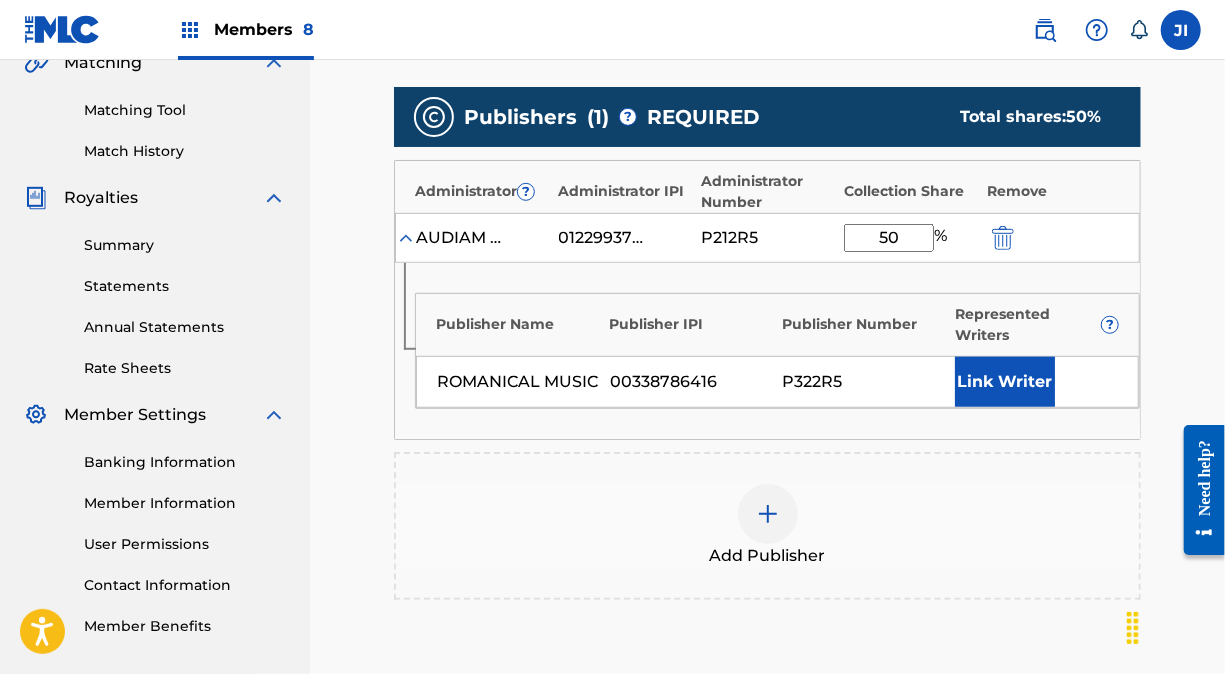 click on "Link Writer" at bounding box center (1005, 382) 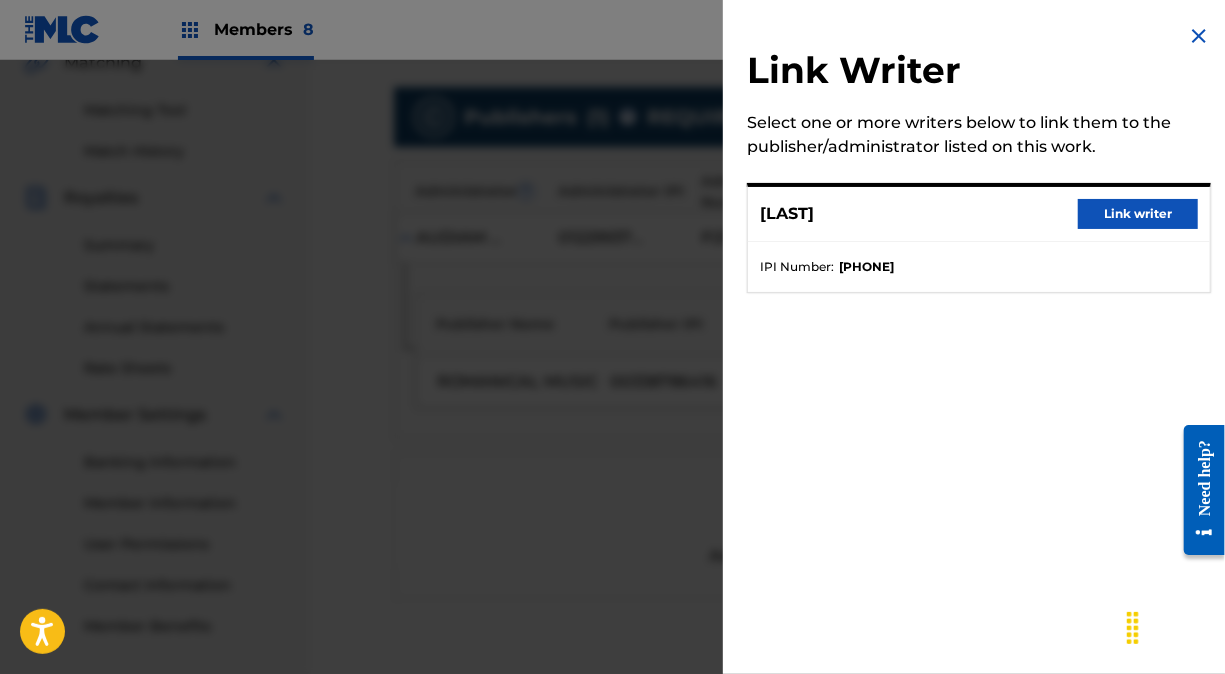 click on "Link writer" at bounding box center [1138, 214] 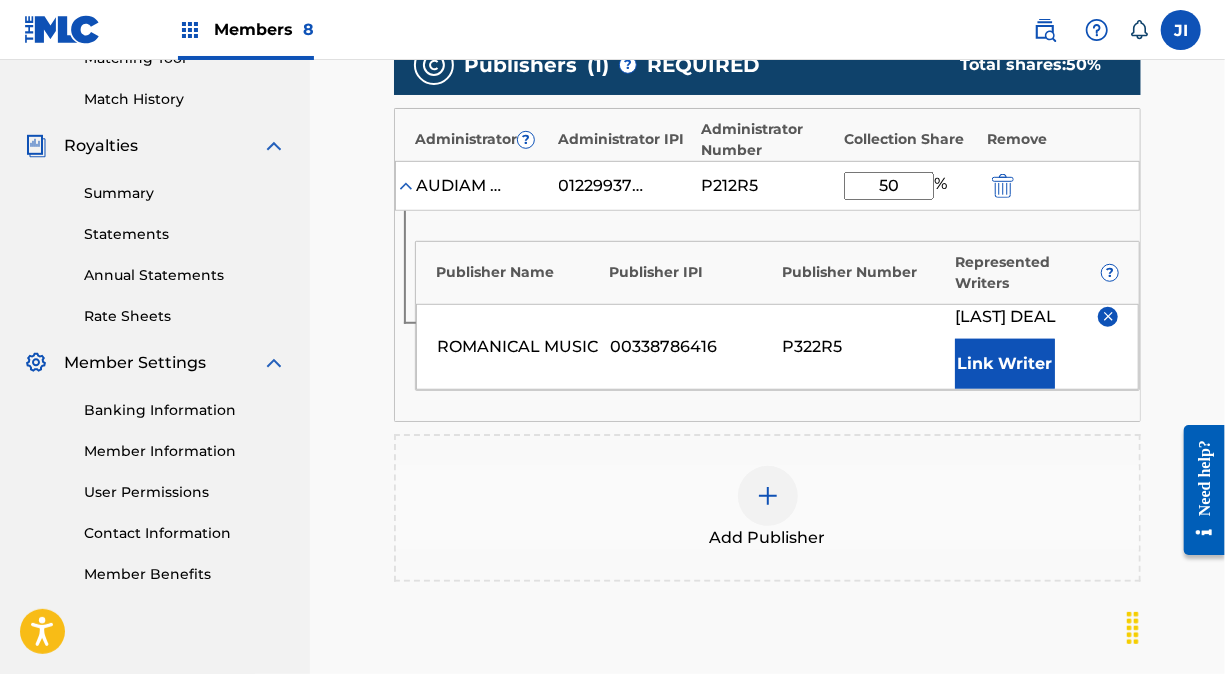 scroll, scrollTop: 792, scrollLeft: 0, axis: vertical 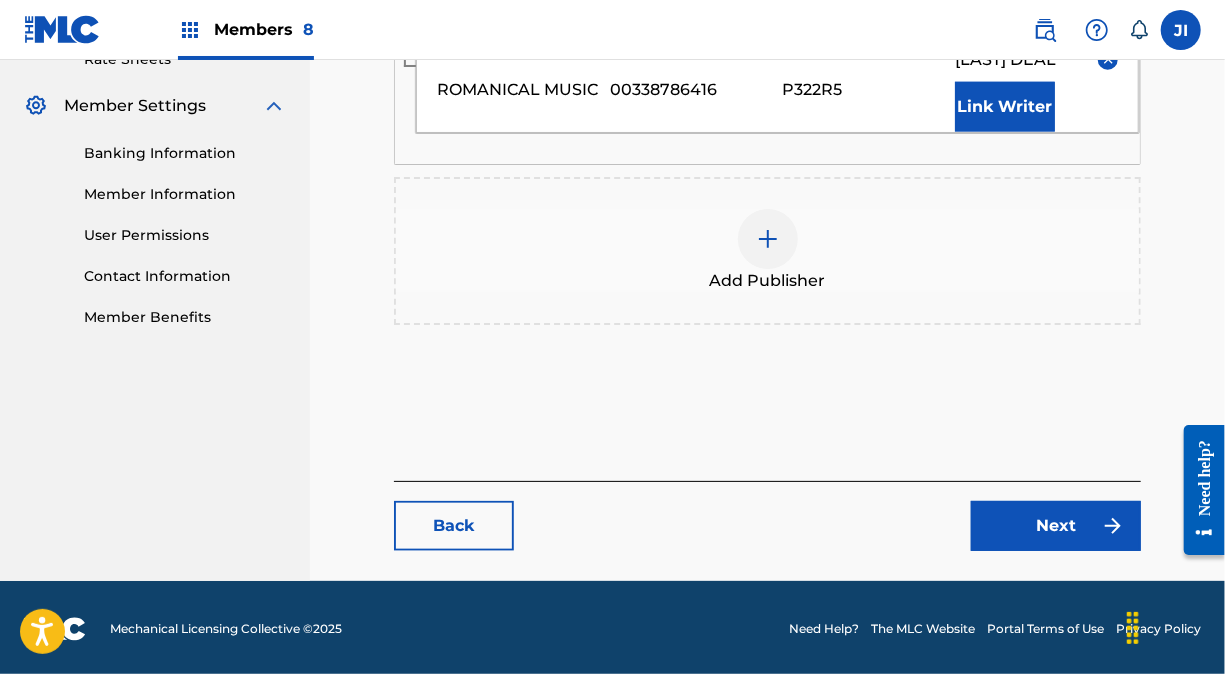 click on "Next" at bounding box center (1056, 526) 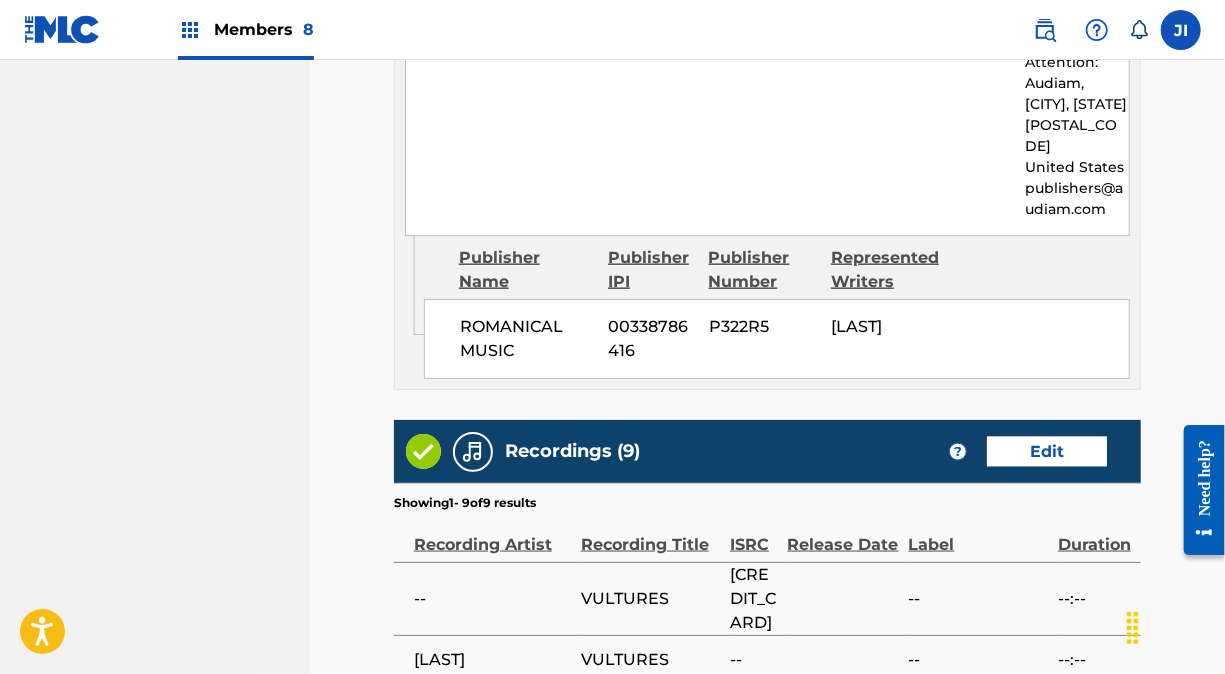 scroll, scrollTop: 1766, scrollLeft: 0, axis: vertical 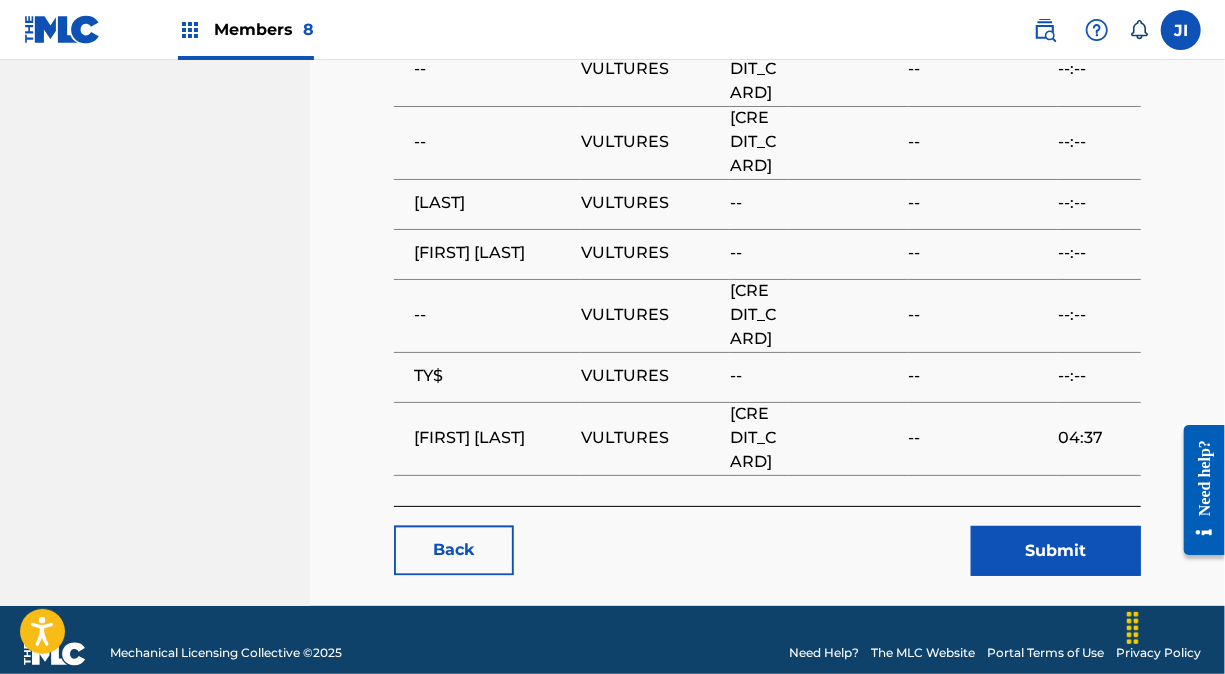 click on "Submit" at bounding box center [1056, 551] 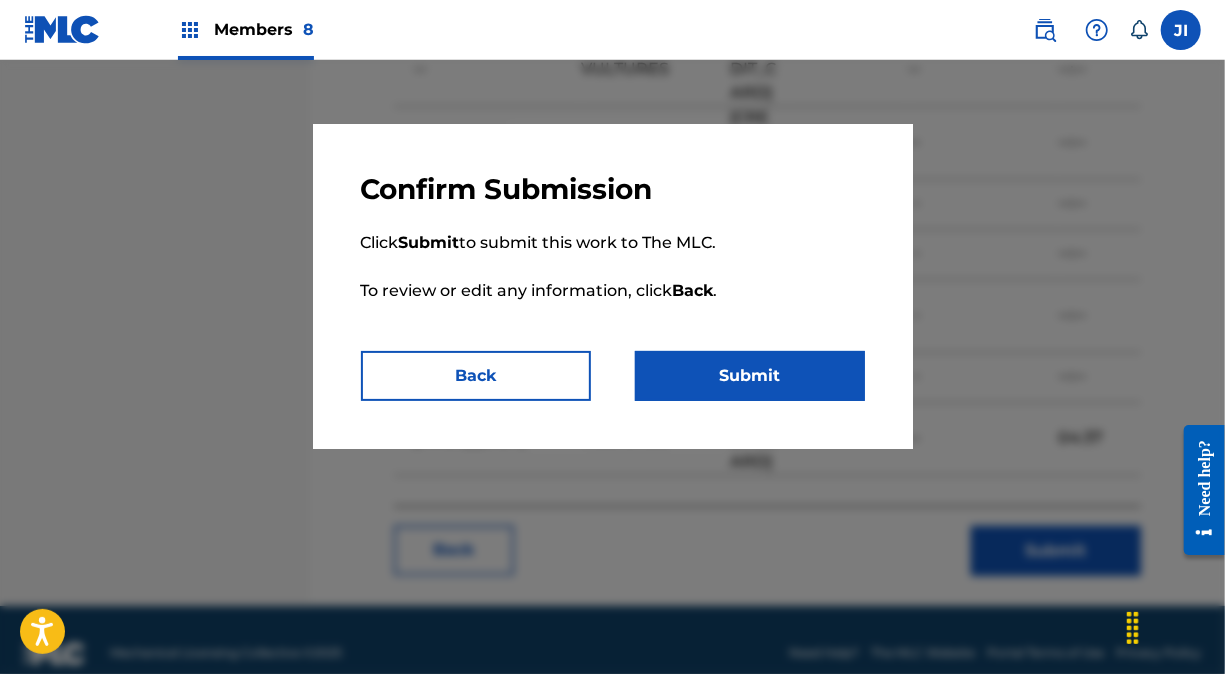 click on "Submit" at bounding box center [750, 376] 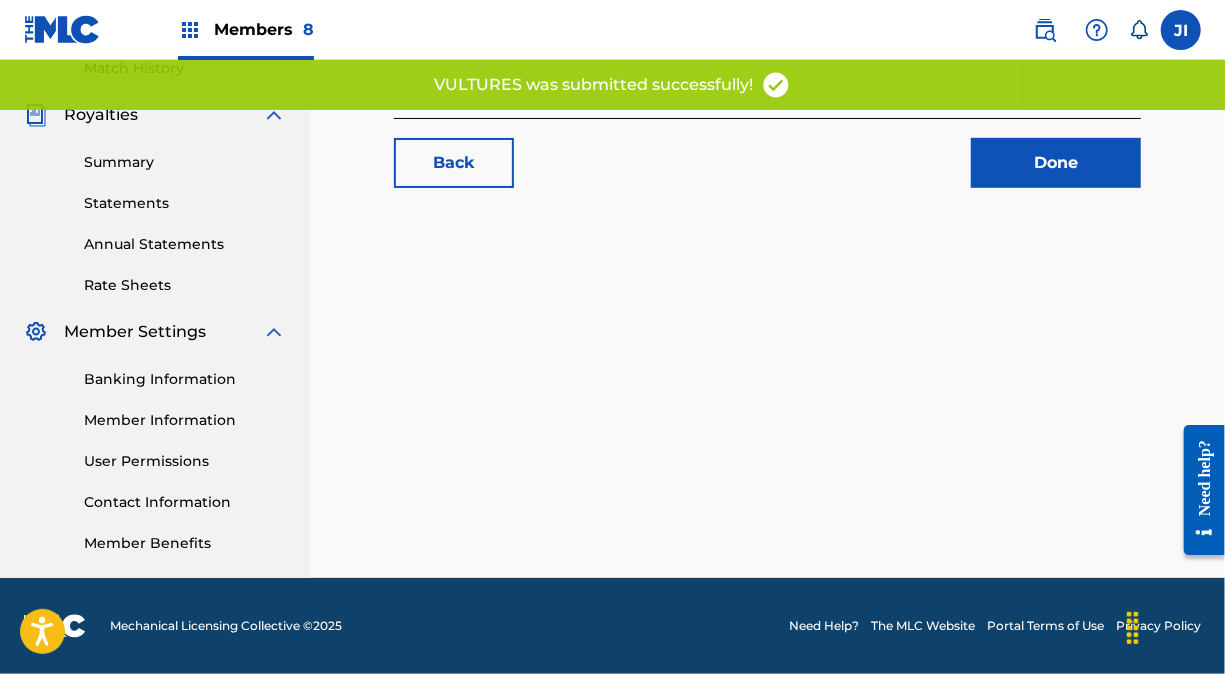 scroll, scrollTop: 0, scrollLeft: 0, axis: both 